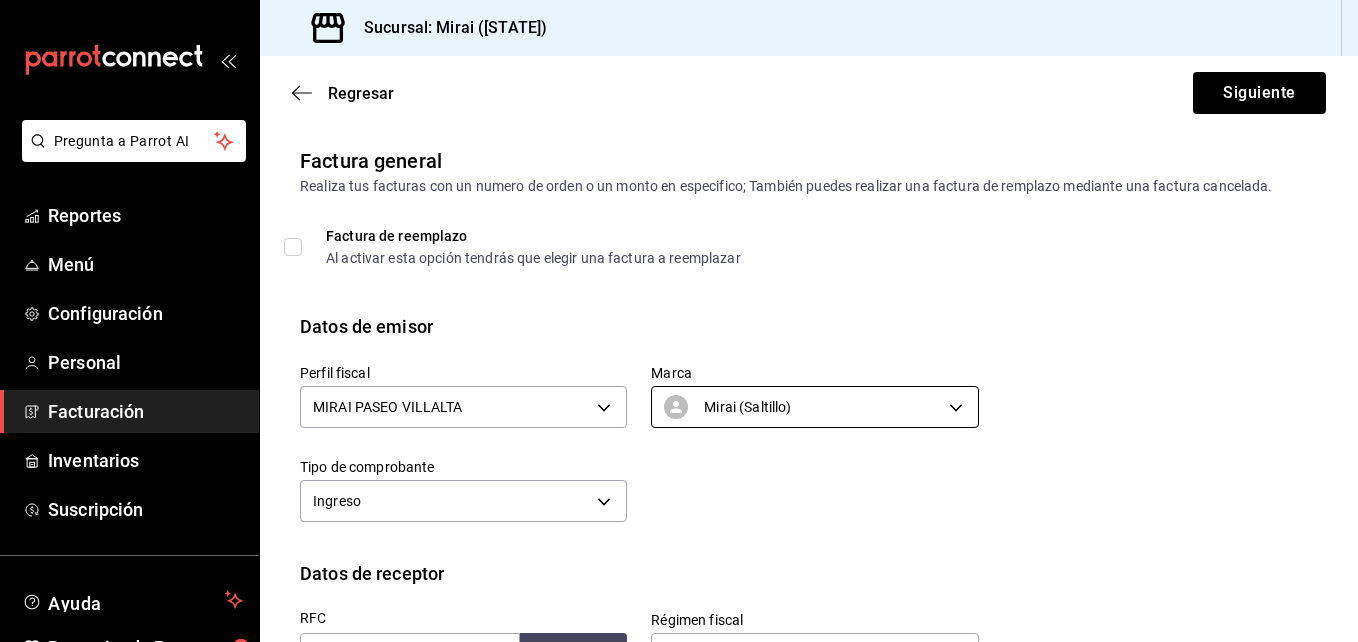 scroll, scrollTop: 0, scrollLeft: 0, axis: both 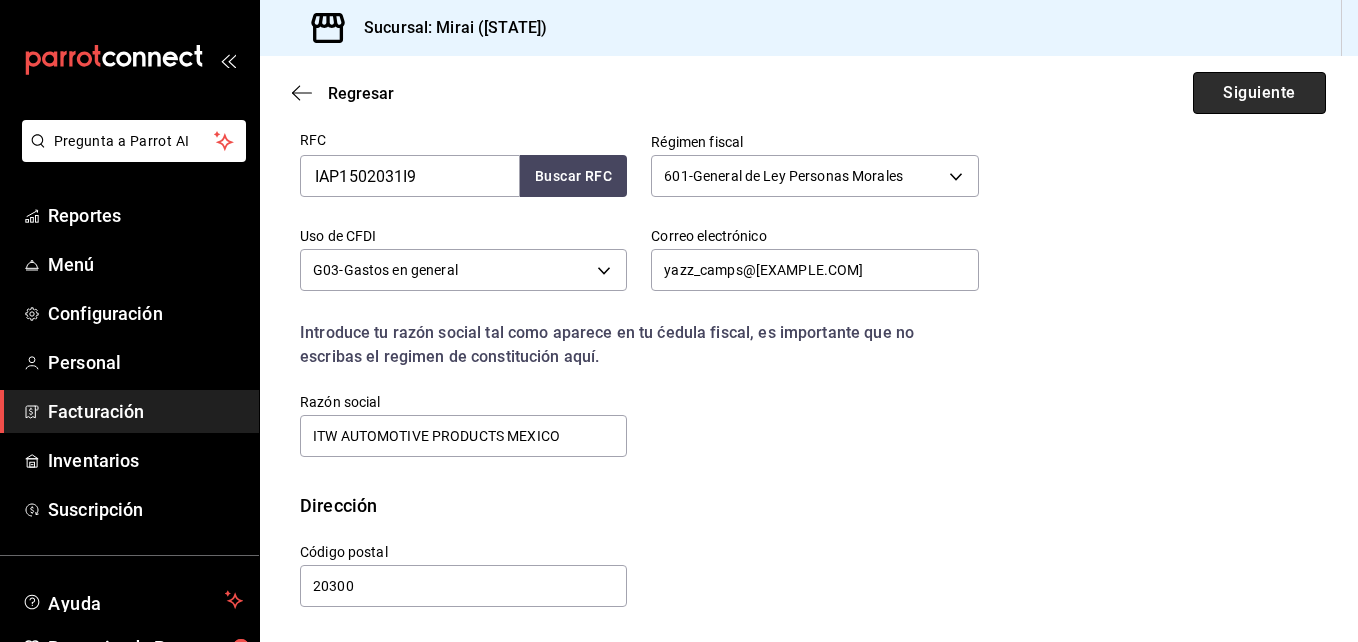 click on "Siguiente" at bounding box center [1259, 93] 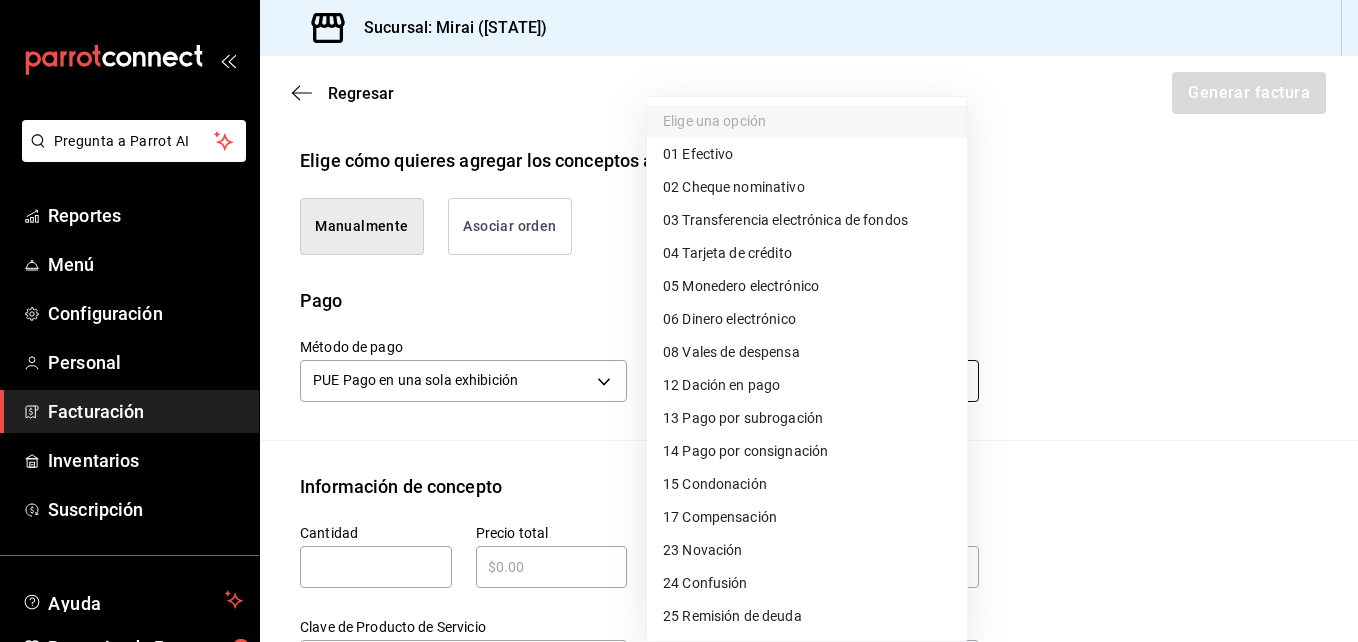 click on "Pregunta a Parrot AI Reportes   Menú   Configuración   Personal   Facturación   Inventarios   Suscripción   Ayuda Recomienda Parrot   [FIRST] [LAST]   Sugerir nueva función   Sucursal: Mirai ([STATE]) Regresar Generar factura Emisor Perfil fiscal MIRAI PASEO VILLALTA Tipo de comprobante Ingreso Receptor Nombre / Razón social ITW AUTOMOTIVE PRODUCTS MEXICO RFC Receptor IAP1502031I9 Régimen fiscal General de Ley Personas Morales Uso de CFDI G03: Gastos en general Correo electrónico yazz_camps@[EXAMPLE.COM] Elige cómo quieres agregar los conceptos a tu factura Manualmente Asociar orden Pago Método de pago PUE   Pago en una sola exhibición PUE Forma de pago Elige una opción Información de concepto Cantidad ​ Precio total ​ Impuestos Elige una opción Clave de Producto de Servicio 90101500 - Establecimientos para comer y beber ​ Unidad E48 - Unidad de Servicio ​ Descripción Agregar IVA Total $0.00 IEPS Total $0.00 Subtotal $0.00 Total $0.00 Orden Cantidad Clave Unidad Monto Impuesto Subtotal Total" at bounding box center [679, 321] 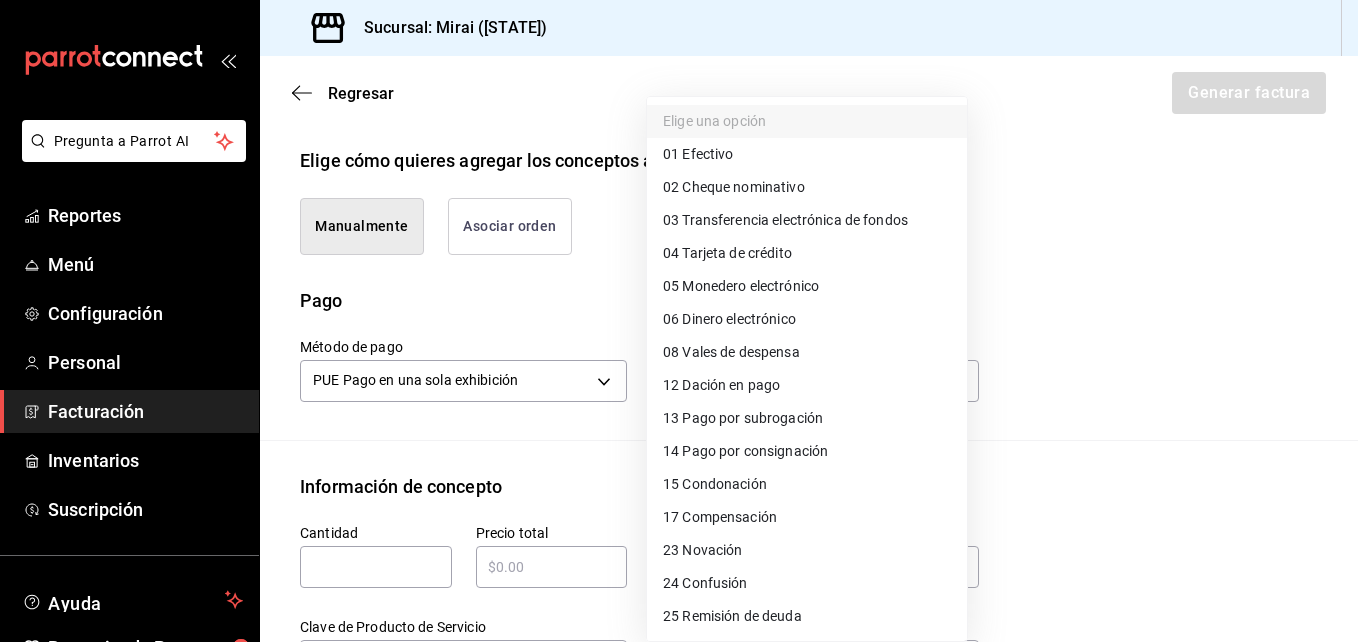click on "04   Tarjeta de crédito" at bounding box center [727, 253] 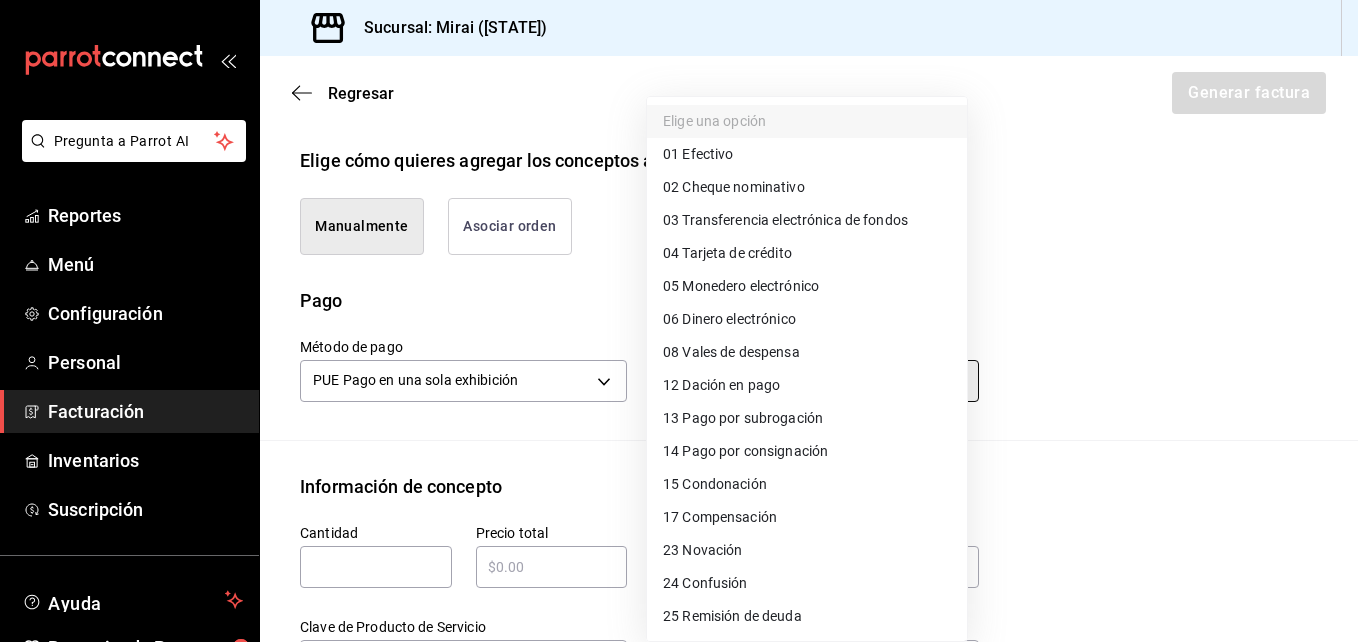 type on "04" 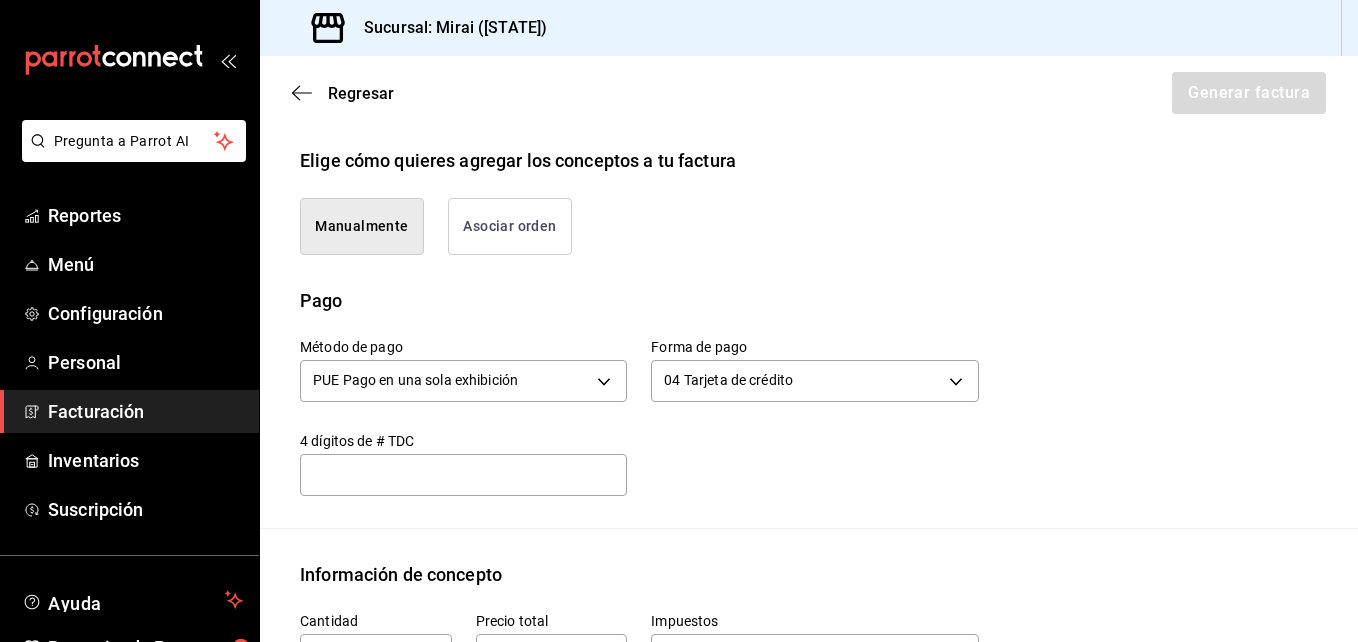 click at bounding box center [463, 475] 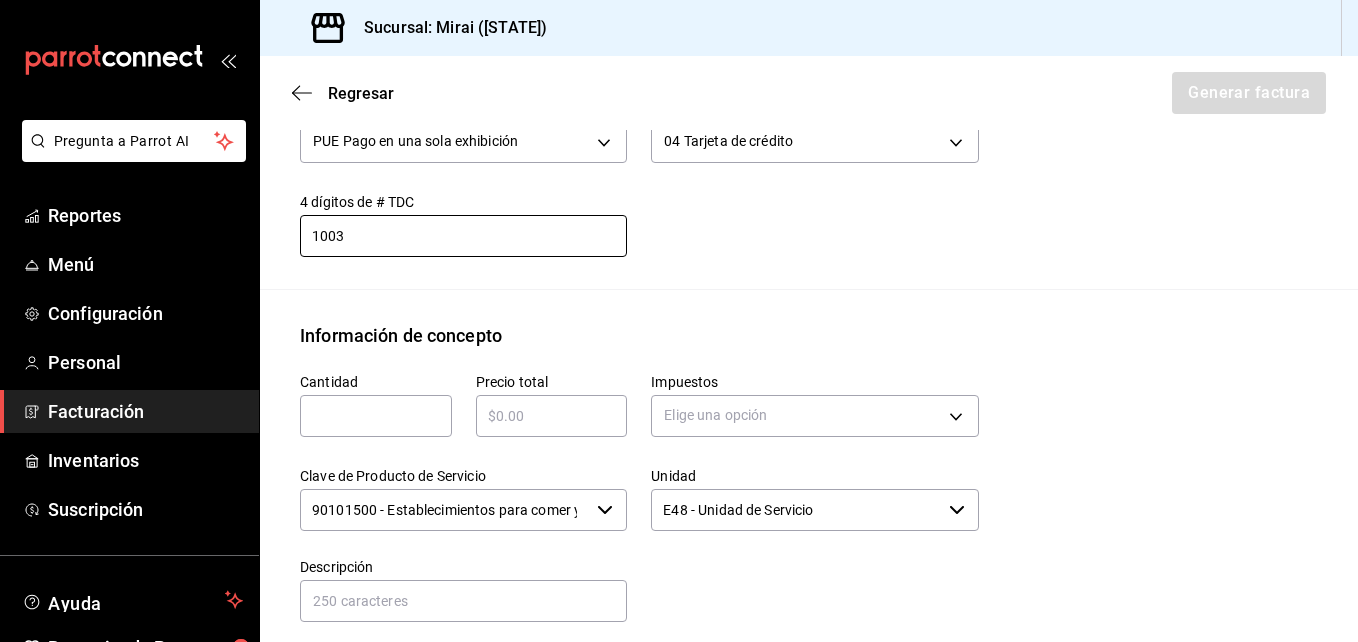 scroll, scrollTop: 758, scrollLeft: 0, axis: vertical 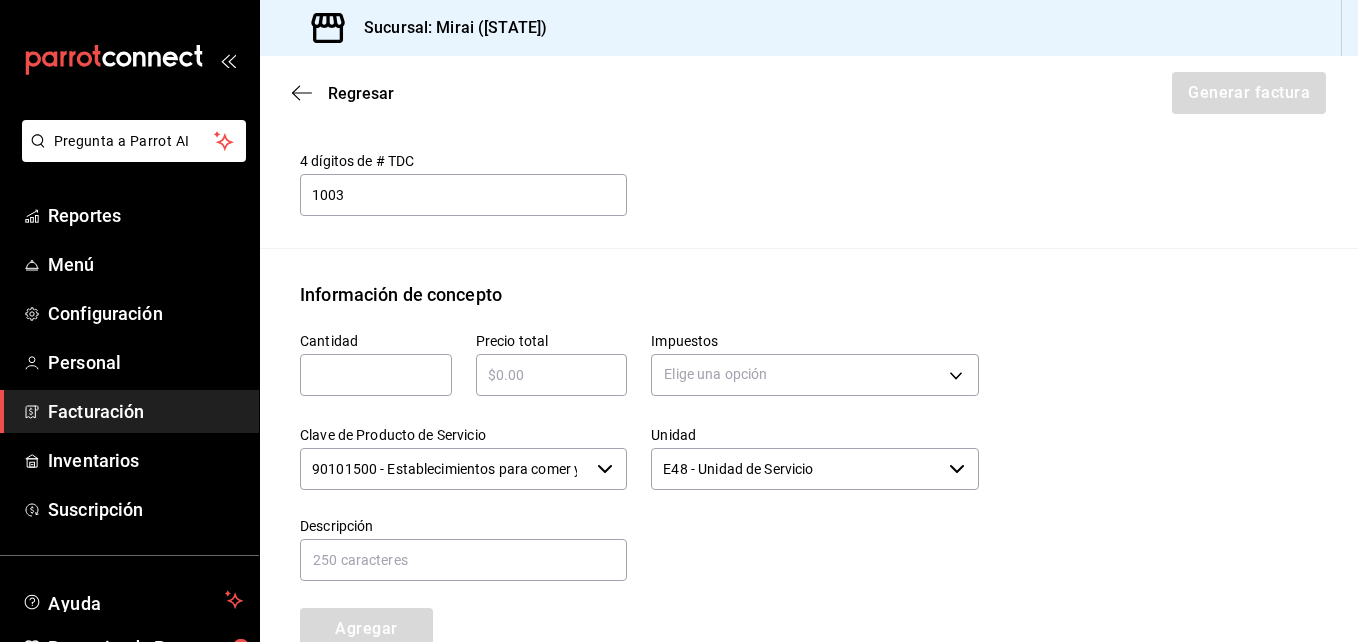 click at bounding box center (376, 375) 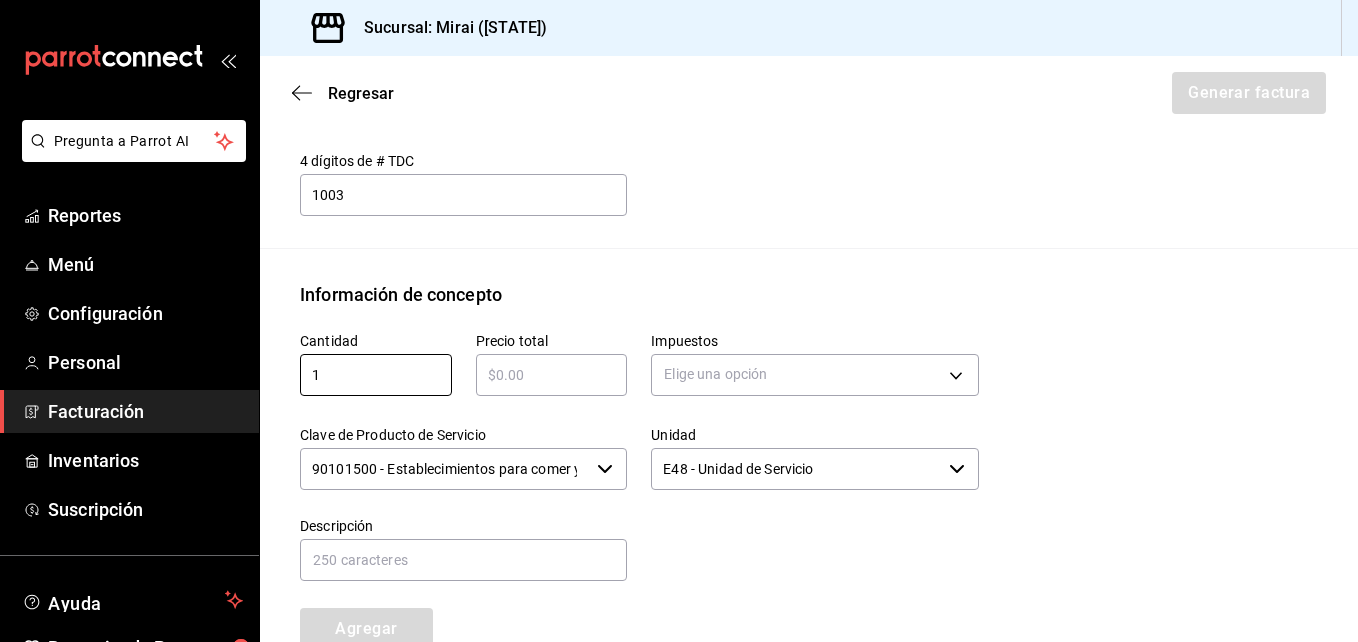 click at bounding box center [552, 375] 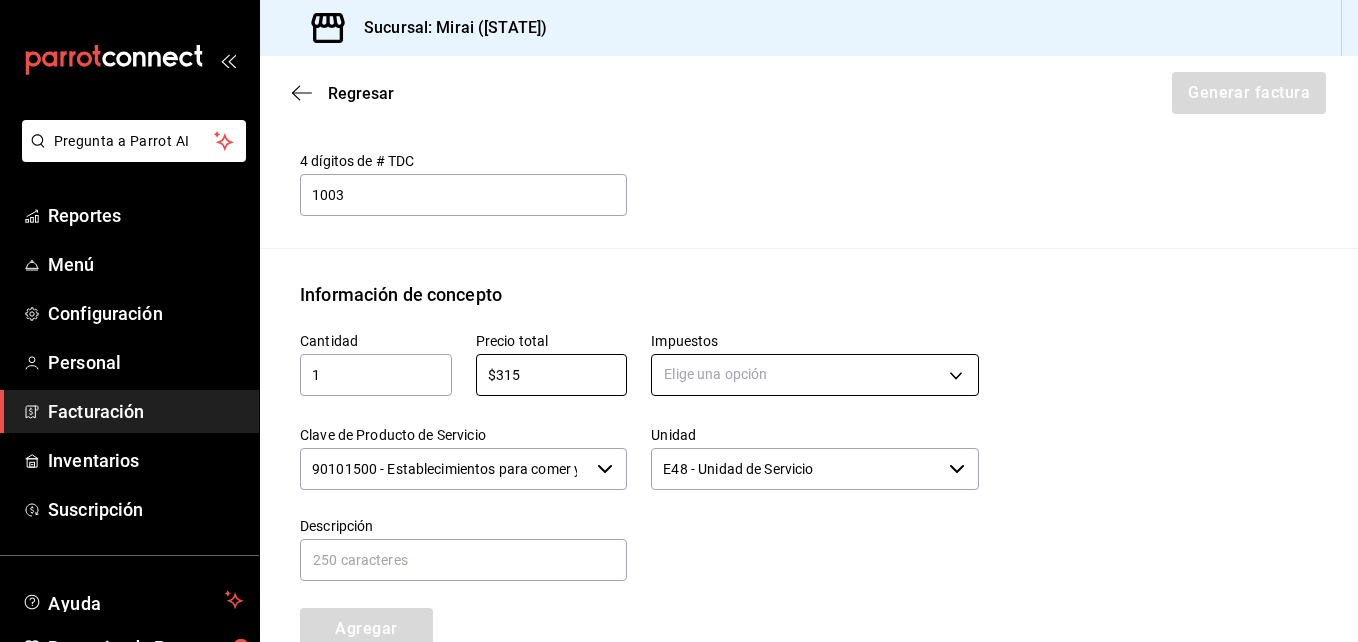 type on "$315" 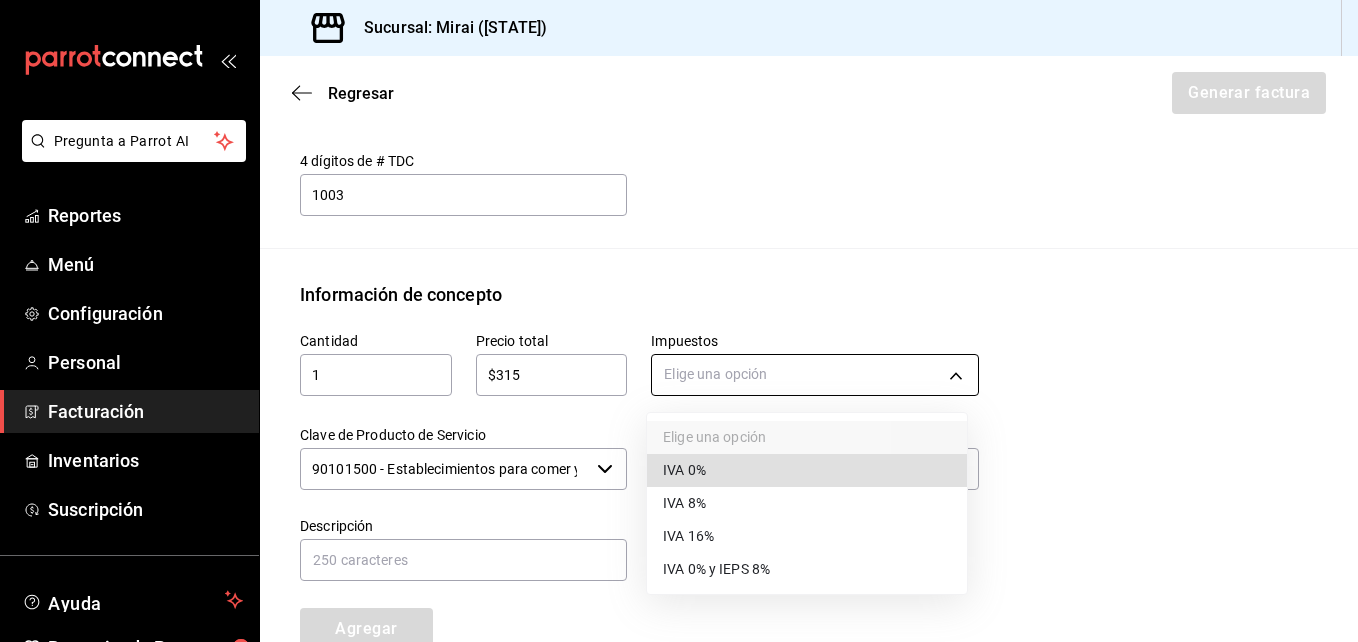 click on "Pregunta a Parrot AI Reportes   Menú   Configuración   Personal   Facturación   Inventarios   Suscripción   Ayuda Recomienda Parrot   [FIRST] [LAST]   Sugerir nueva función   Sucursal: Mirai ([STATE]) Regresar Generar factura Emisor Perfil fiscal MIRAI PASEO VILLALTA Tipo de comprobante Ingreso Receptor Nombre / Razón social ITW AUTOMOTIVE PRODUCTS MEXICO RFC Receptor IAP1502031I9 Régimen fiscal General de Ley Personas Morales Uso de CFDI G03: Gastos en general Correo electrónico yazz_camps@[EXAMPLE.COM] Elige cómo quieres agregar los conceptos a tu factura Manualmente Asociar orden Pago Método de pago PUE   Pago en una sola exhibición PUE Forma de pago 04   Tarjeta de crédito 04 4 dígitos de # TDC 1003 ​ Información de concepto Cantidad 1 ​ Precio total $315 ​ Impuestos Elige una opción Clave de Producto de Servicio 90101500 - Establecimientos para comer y beber ​ Unidad E48 - Unidad de Servicio ​ Descripción Agregar IVA Total $0.00 IEPS Total $0.00 Subtotal $0.00 Total $0.00 Orden Clave" at bounding box center (679, 321) 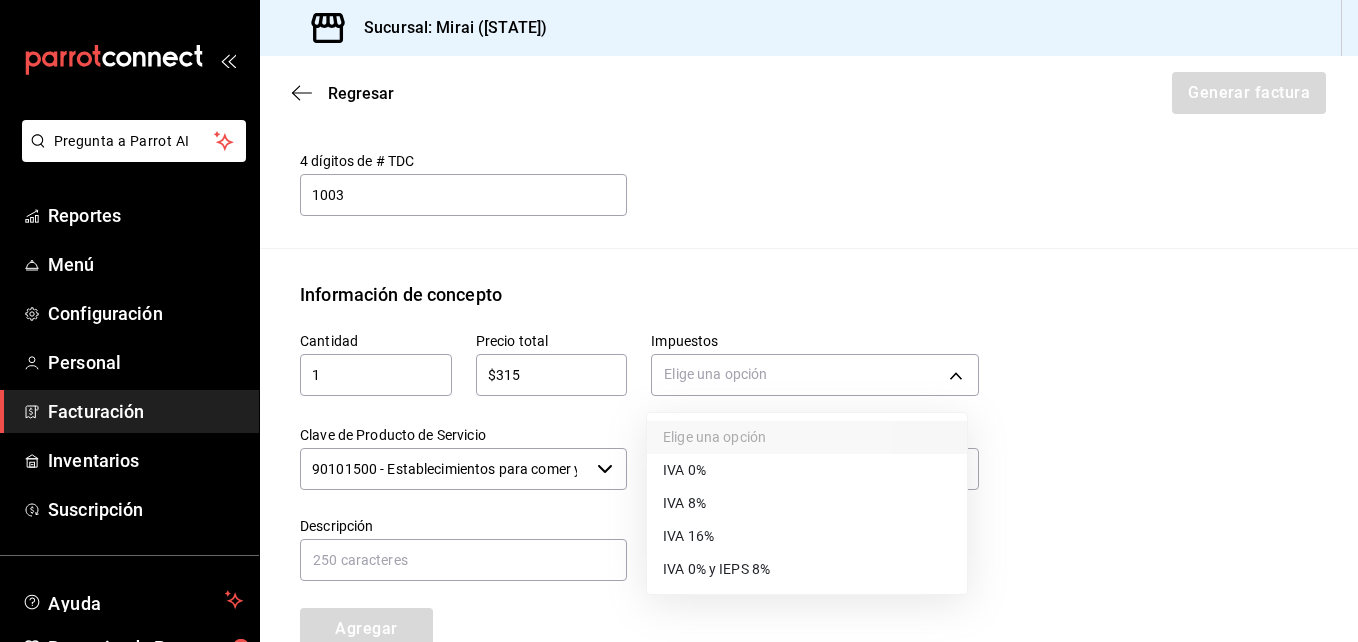 click on "IVA 16%" at bounding box center [688, 536] 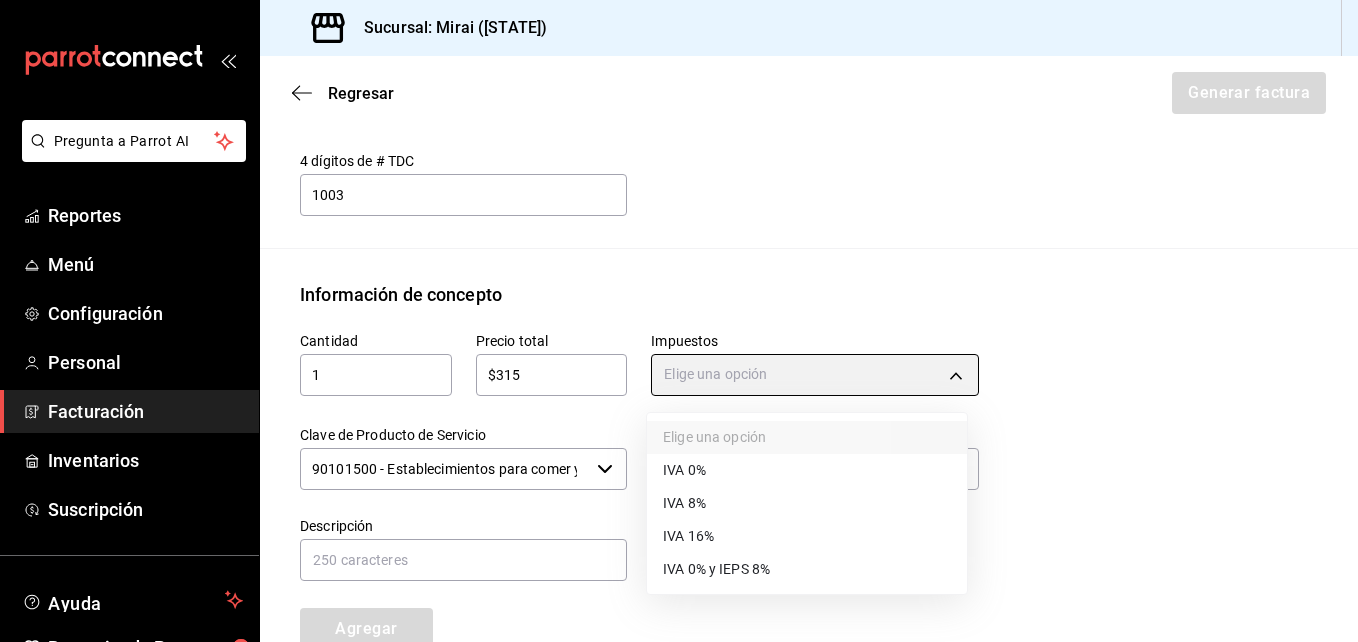 type on "IVA_16" 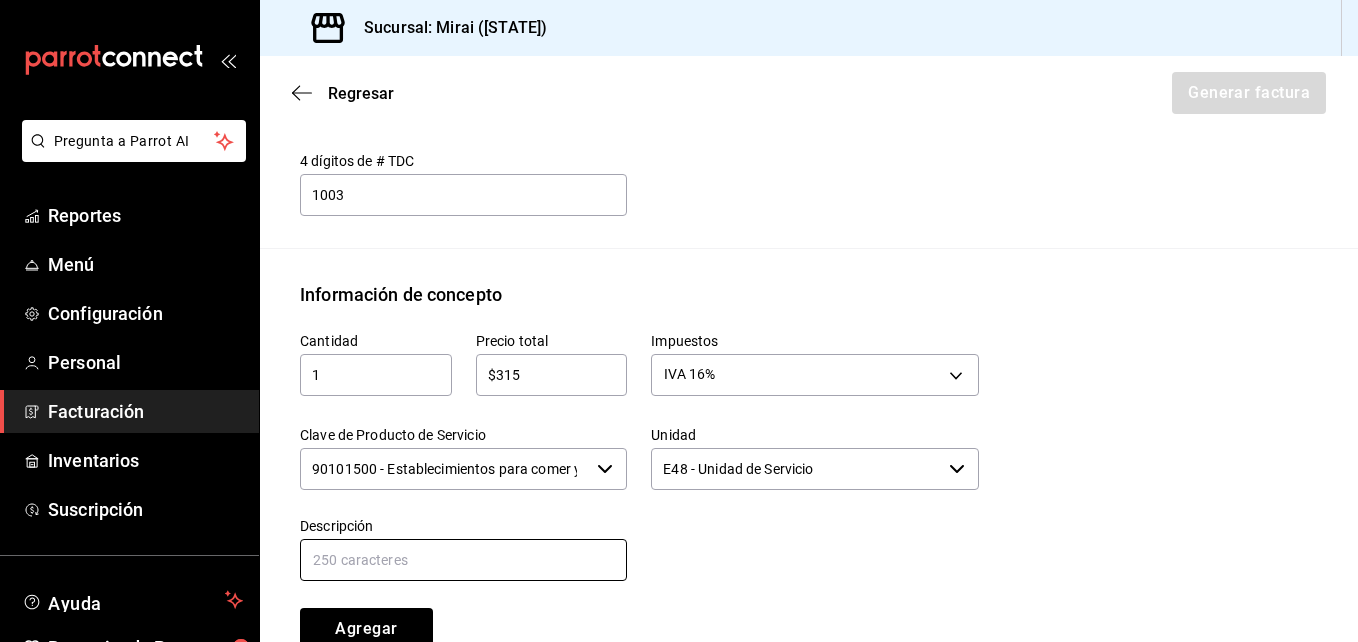 click at bounding box center [463, 560] 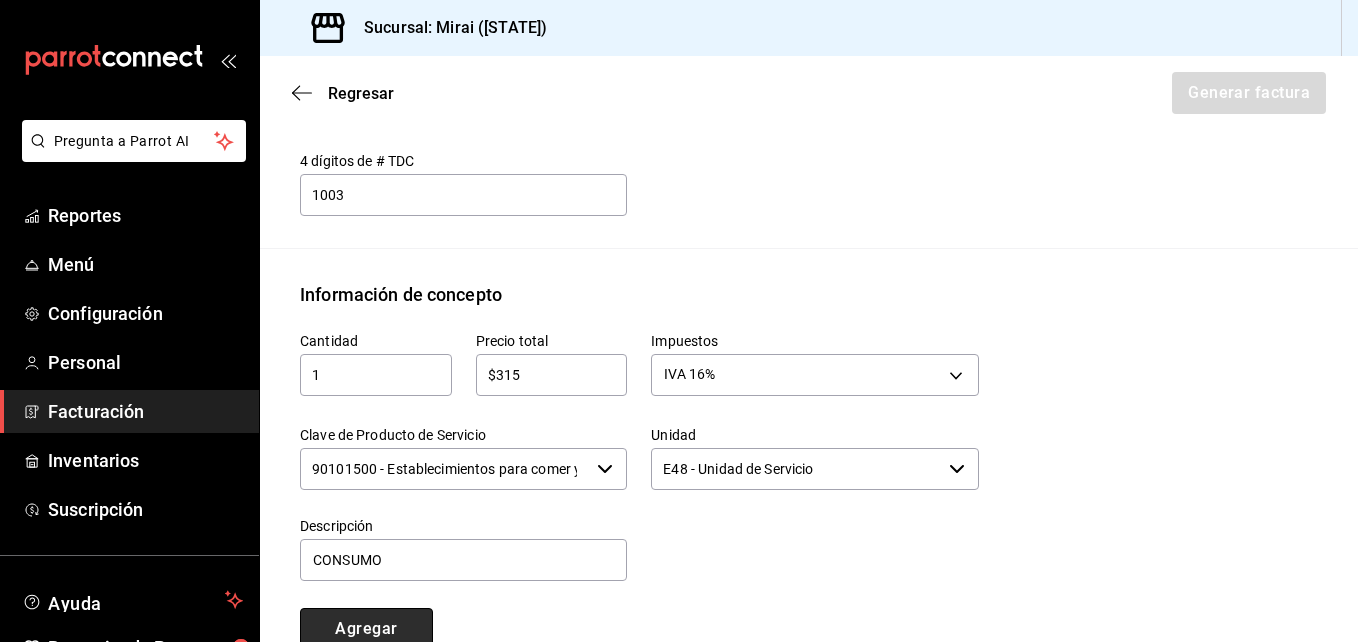 click on "Agregar" at bounding box center (366, 629) 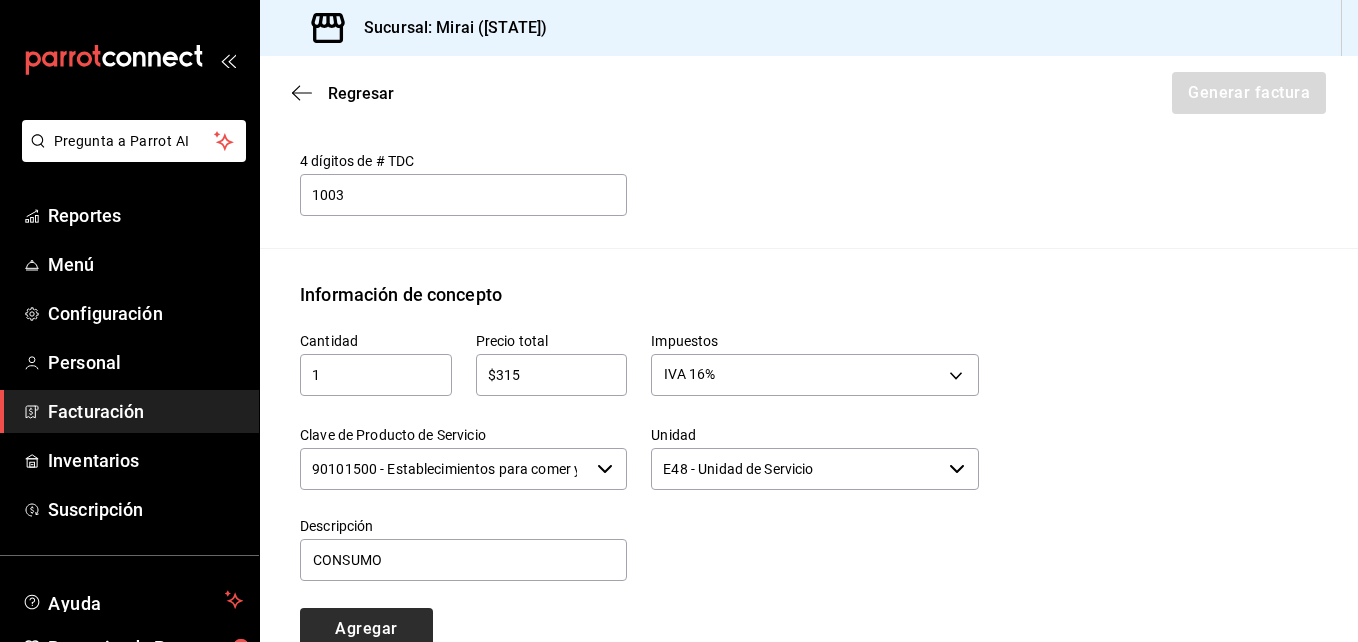 type 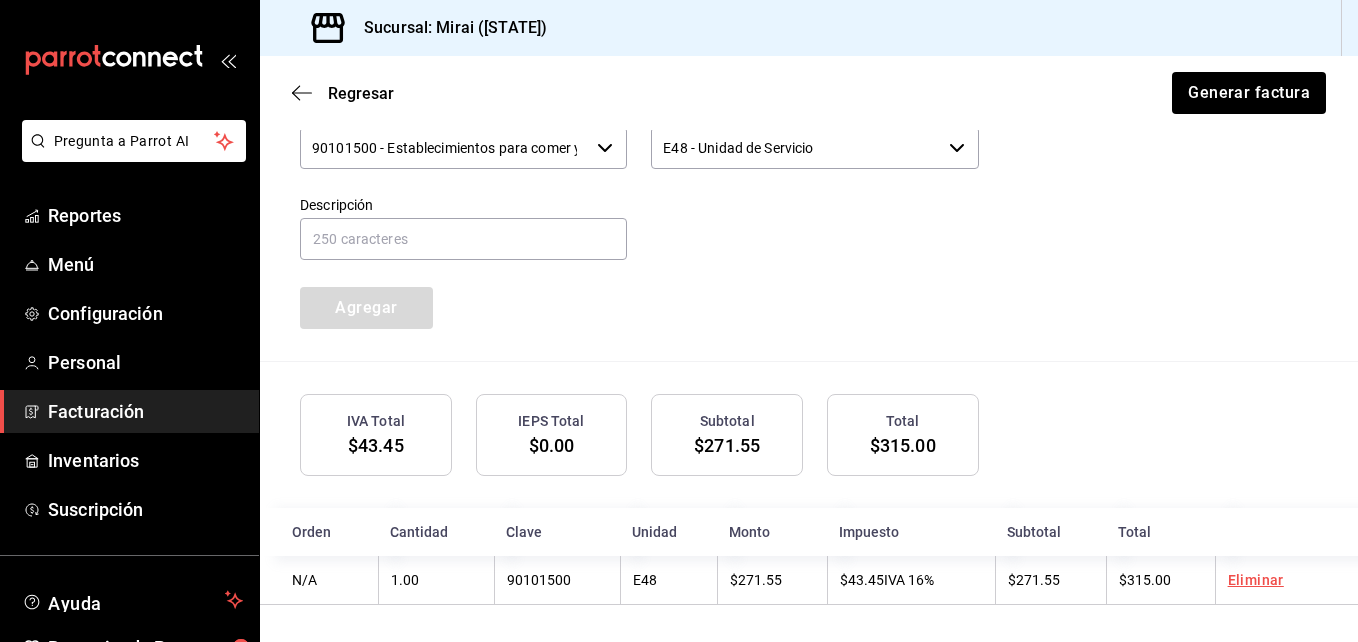 scroll, scrollTop: 1084, scrollLeft: 0, axis: vertical 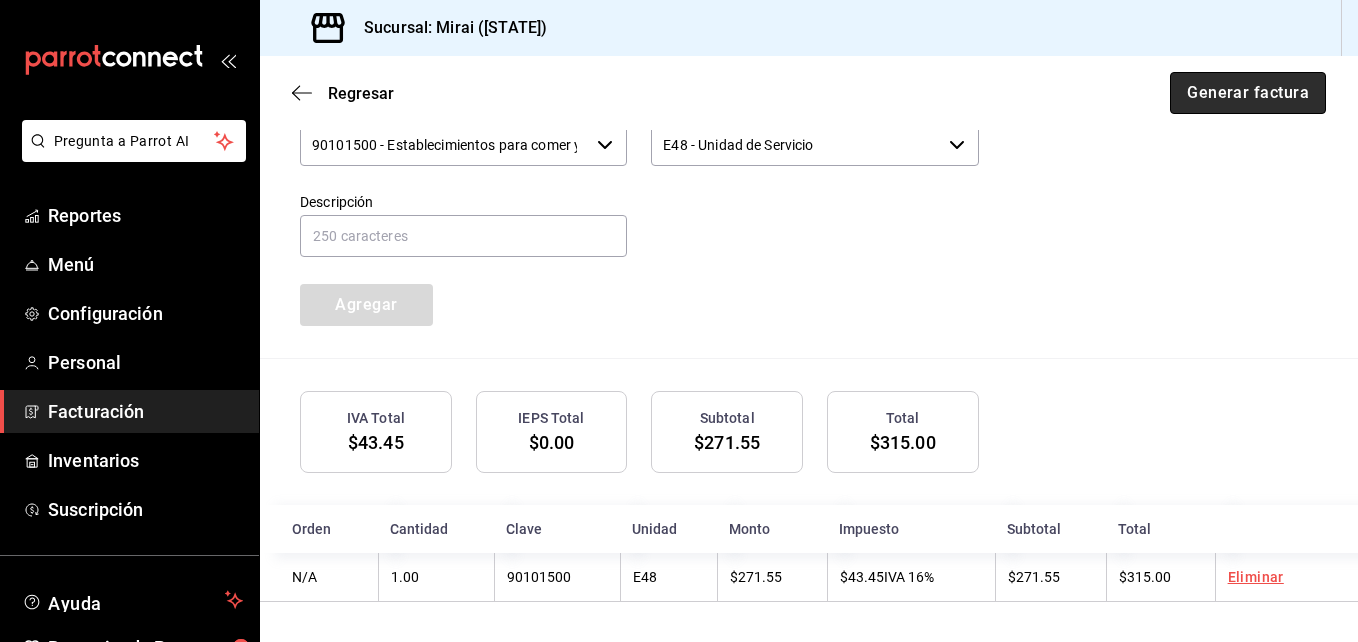 click on "Generar factura" at bounding box center (1248, 93) 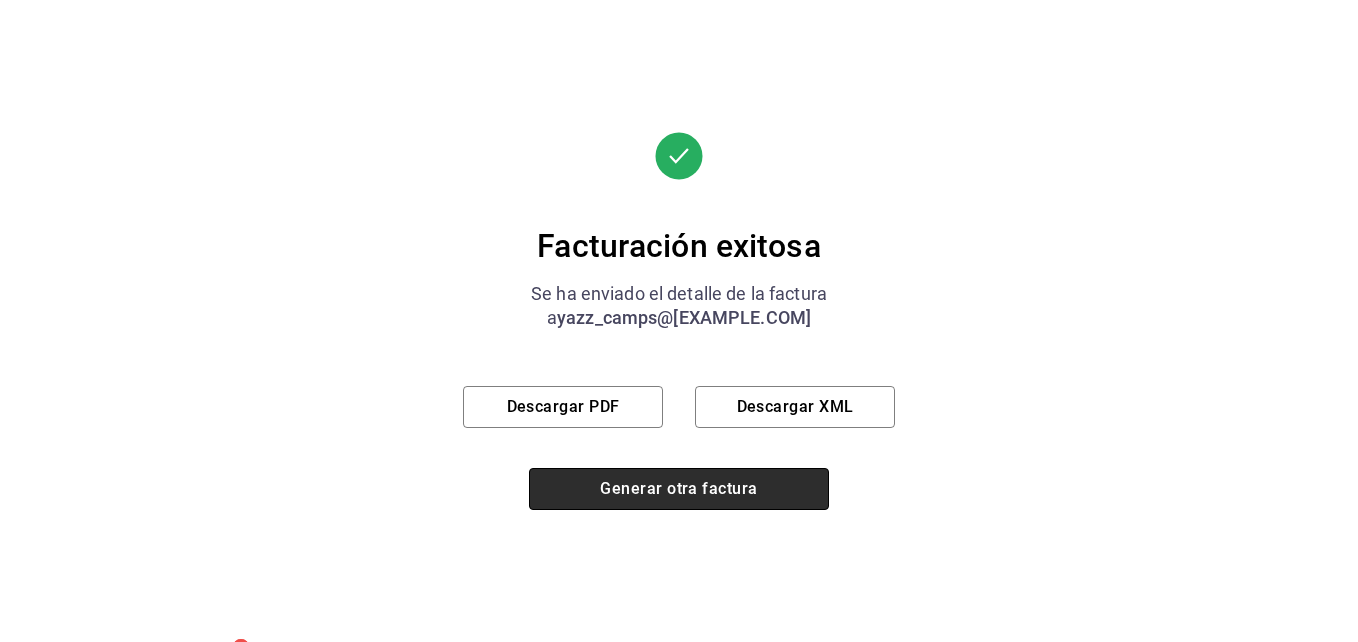 click on "Generar otra factura" at bounding box center (679, 489) 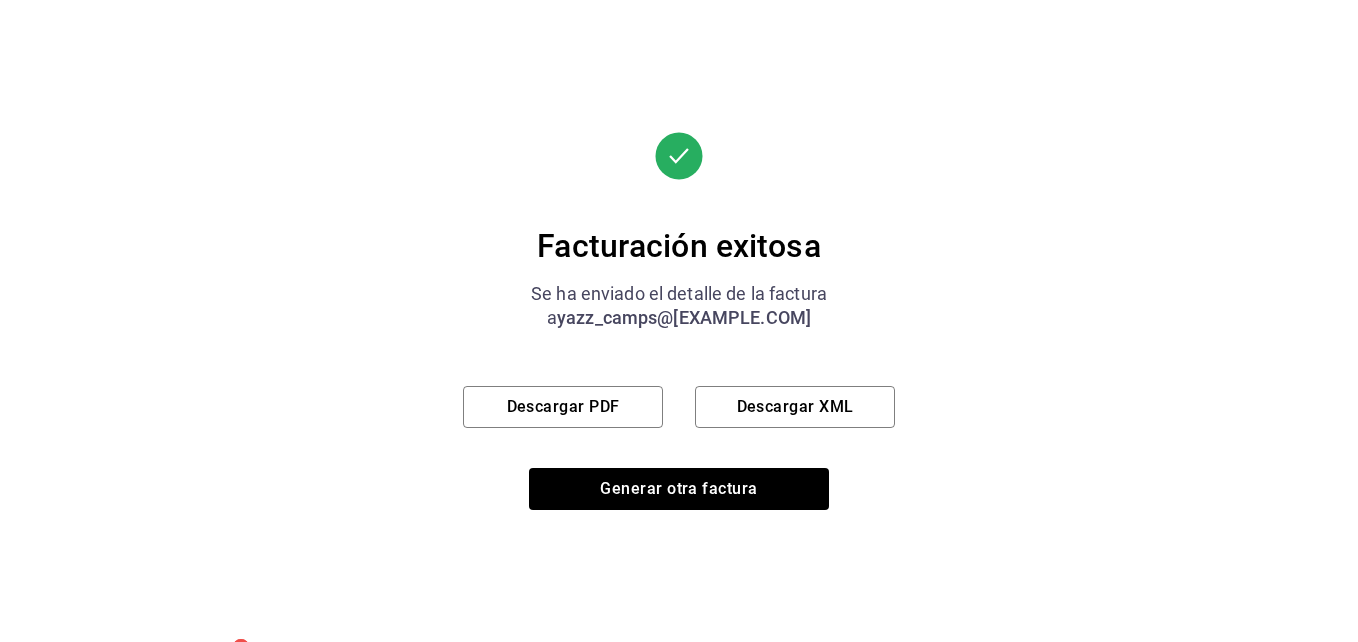 scroll, scrollTop: 315, scrollLeft: 0, axis: vertical 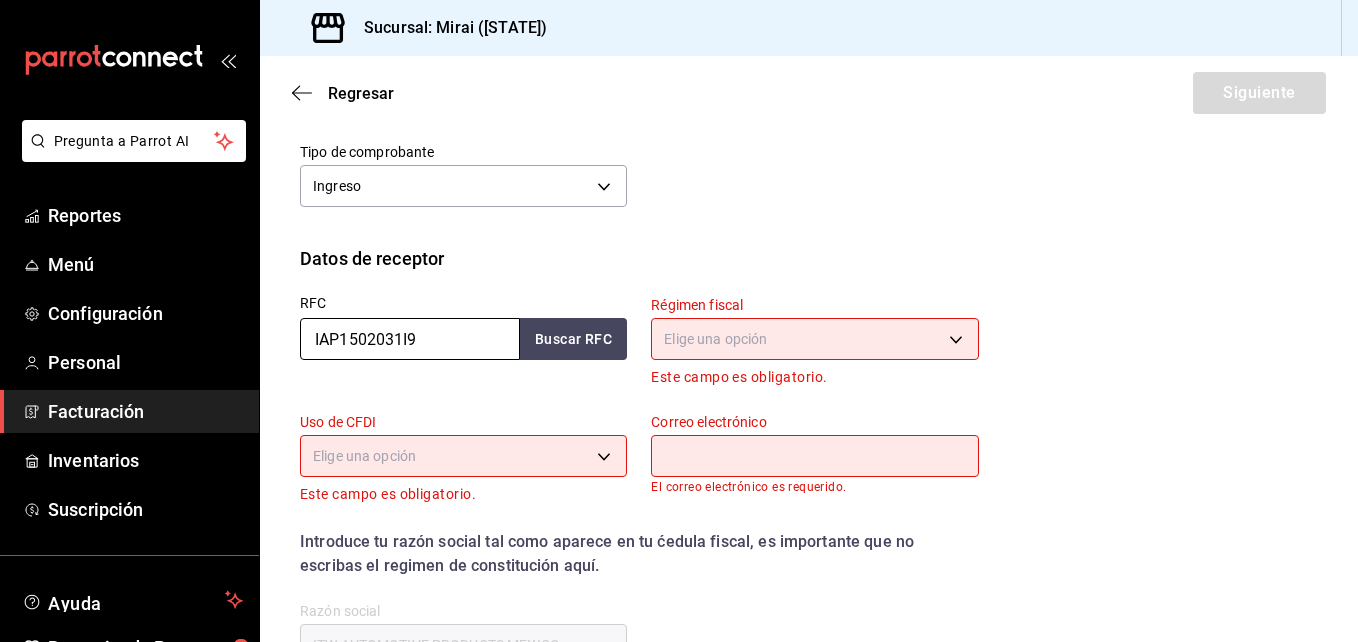 click on "IAP1502031I9" at bounding box center (410, 339) 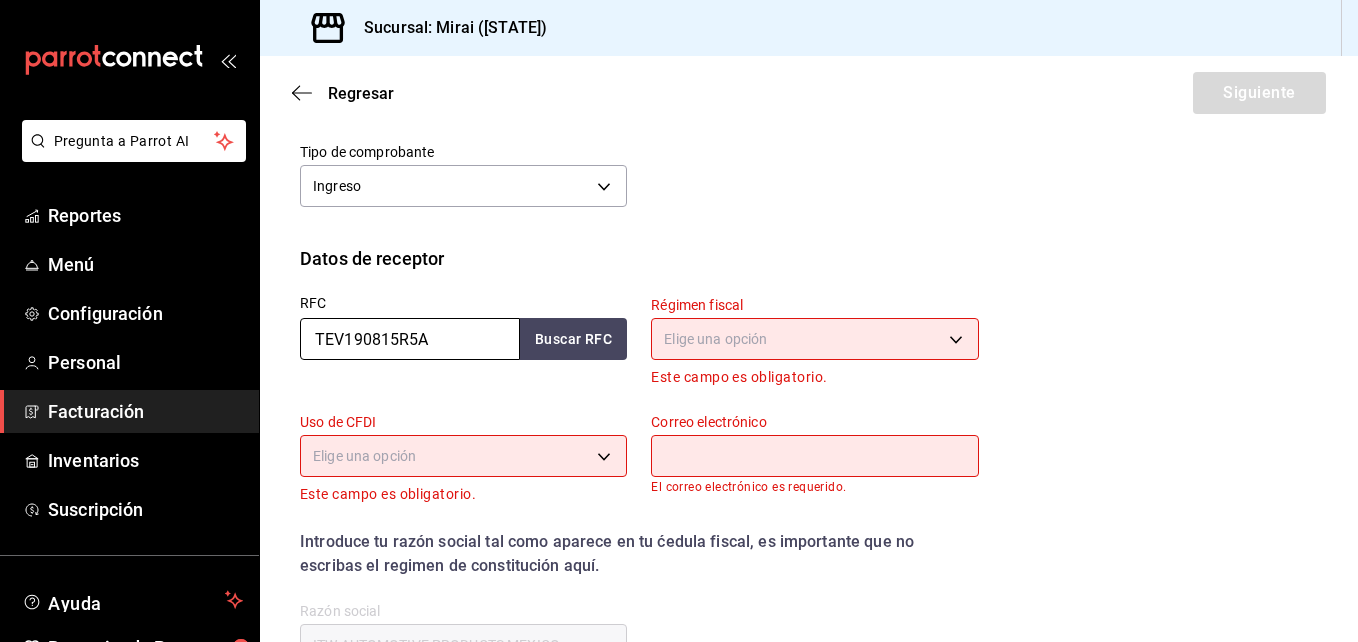 type on "TEV190815R5A" 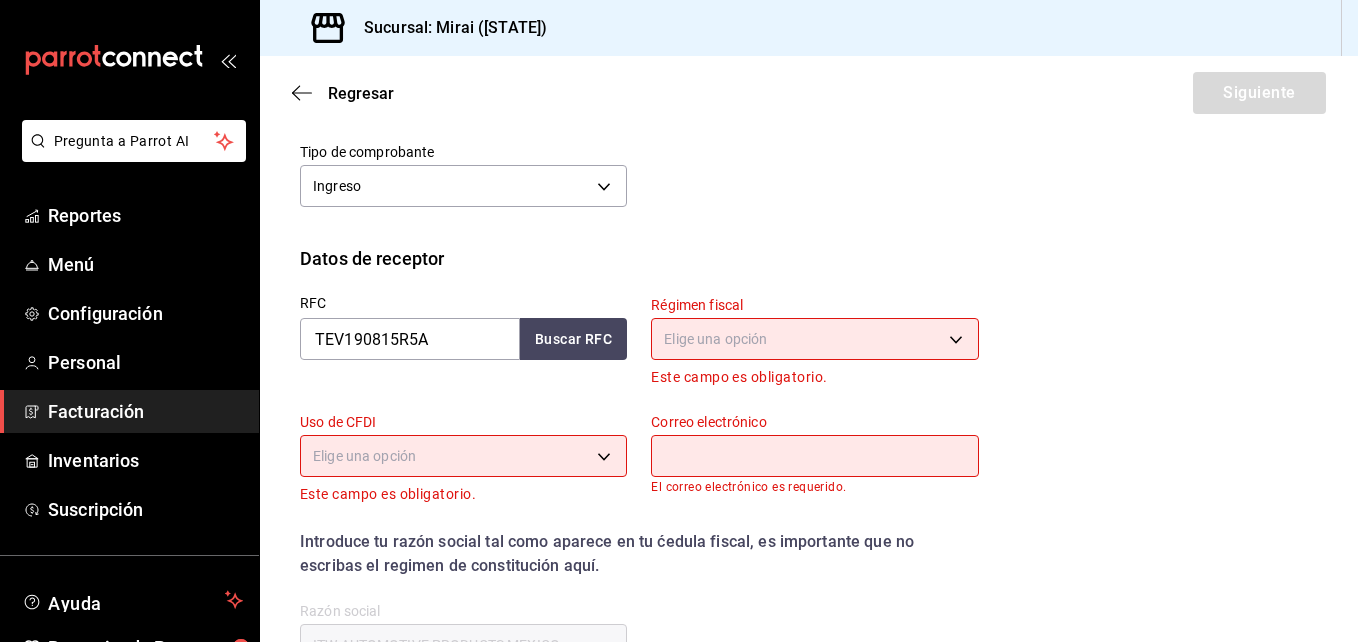 click on "Pregunta a Parrot AI Reportes   Menú   Configuración   Personal   Facturación   Inventarios   Suscripción   Ayuda Recomienda Parrot   [FIRST] [LAST]   Sugerir nueva función   Sucursal: Mirai ([STATE]) Regresar Siguiente Factura general Realiza tus facturas con un numero de orden o un monto en especifico; También puedes realizar una factura de remplazo mediante una factura cancelada. Factura de reemplazo Al activar esta opción tendrás que elegir una factura a reemplazar Datos de emisor Perfil fiscal MIRAI PASEO VILLALTA 3bacf688-7921-424d-b544-f38721bc93d8 Marca Mirai ([CITY]) 183a807c-22b5-455a-989e-9c50dfc5d7ed Tipo de comprobante Ingreso I Datos de receptor RFC TEV190815R5A Buscar RFC Régimen fiscal Elige una opción Este campo es obligatorio. Uso de CFDI Elige una opción Este campo es obligatorio. Correo electrónico El correo electrónico es requerido. Introduce tu razón social tal como aparece en tu ćedula fiscal, es importante que no escribas el regimen de constitución aquí. company Calle ​" at bounding box center (679, 321) 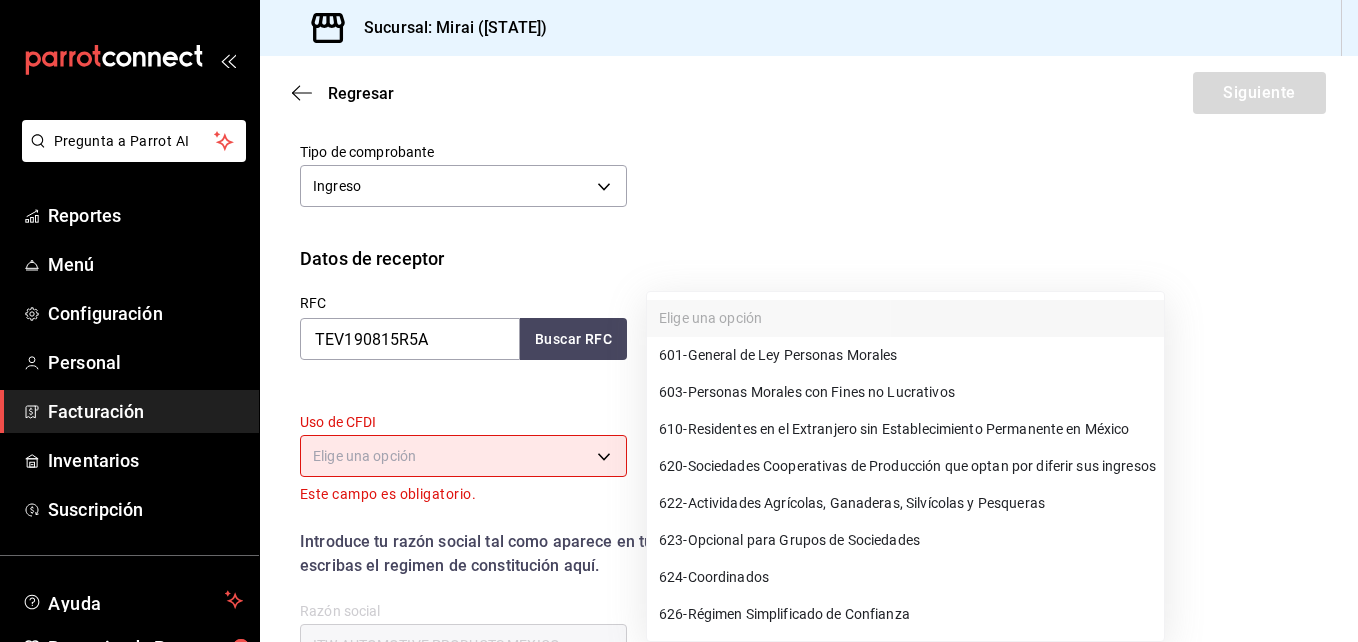 click on "603  -  Personas Morales con Fines no Lucrativos" at bounding box center (905, 392) 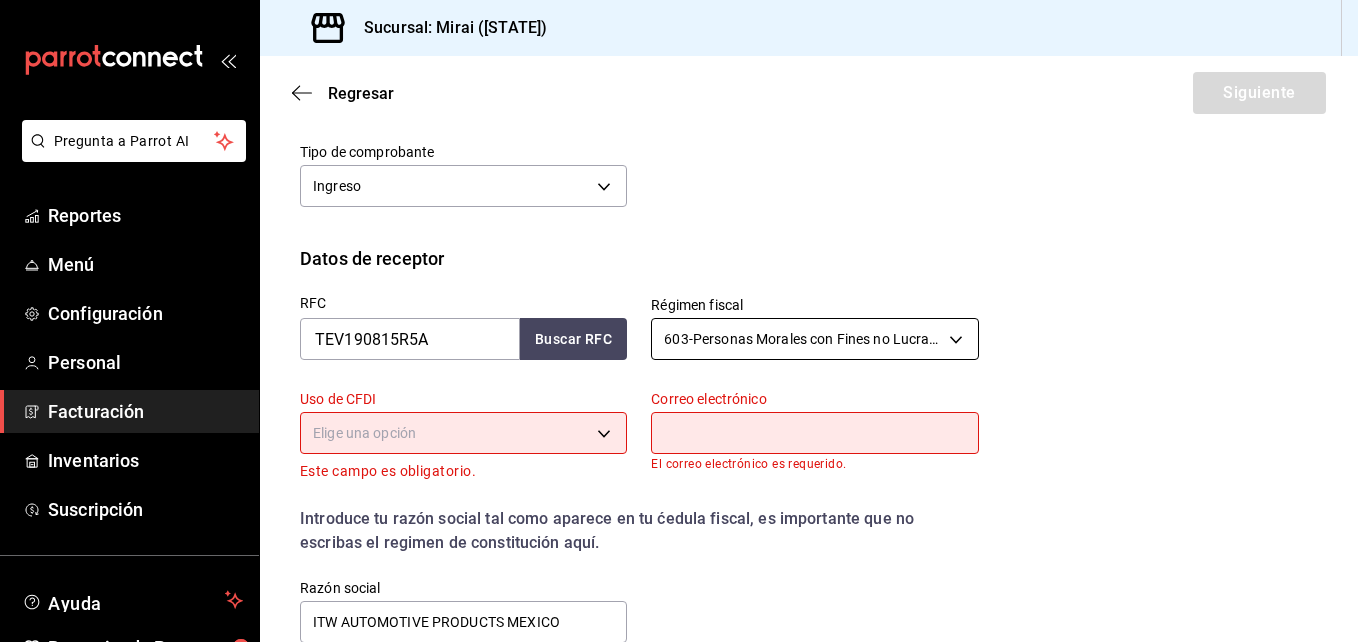 click on "Pregunta a Parrot AI Reportes   Menú   Configuración   Personal   Facturación   Inventarios   Suscripción   Ayuda Recomienda Parrot   [FIRST] [LAST]   Sugerir nueva función   Sucursal: Mirai ([STATE]) Regresar Siguiente Factura general Realiza tus facturas con un numero de orden o un monto en especifico; También puedes realizar una factura de remplazo mediante una factura cancelada. Factura de reemplazo Al activar esta opción tendrás que elegir una factura a reemplazar Datos de emisor Perfil fiscal MIRAI PASEO VILLALTA 3bacf688-7921-424d-b544-f38721bc93d8 Marca Mirai ([CITY]) 183a807c-22b5-455a-989e-9c50dfc5d7ed Tipo de comprobante Ingreso I Datos de receptor RFC TEV190815R5A Buscar RFC Régimen fiscal 603  -  Personas Morales con Fines no Lucrativos 603 Uso de CFDI Elige una opción Este campo es obligatorio. Correo electrónico El correo electrónico es requerido. Introduce tu razón social tal como aparece en tu ćedula fiscal, es importante que no escribas el regimen de constitución aquí. company" at bounding box center [679, 321] 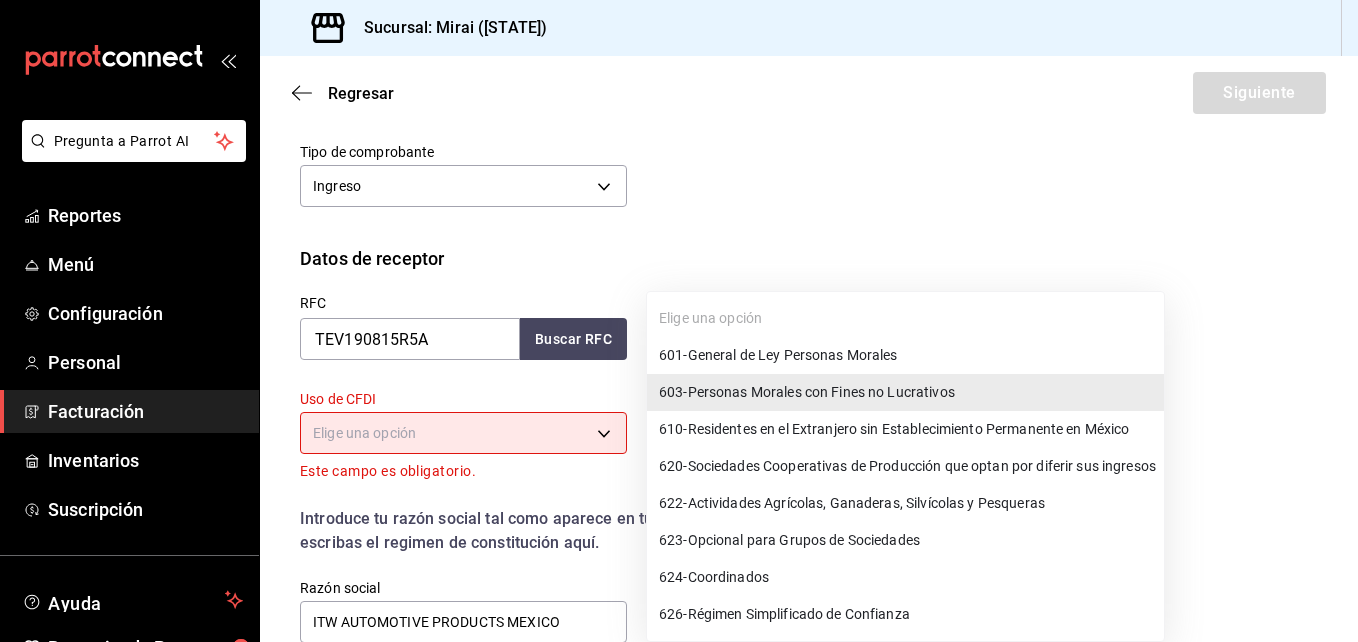 click on "601  -  General de Ley Personas Morales" at bounding box center (778, 355) 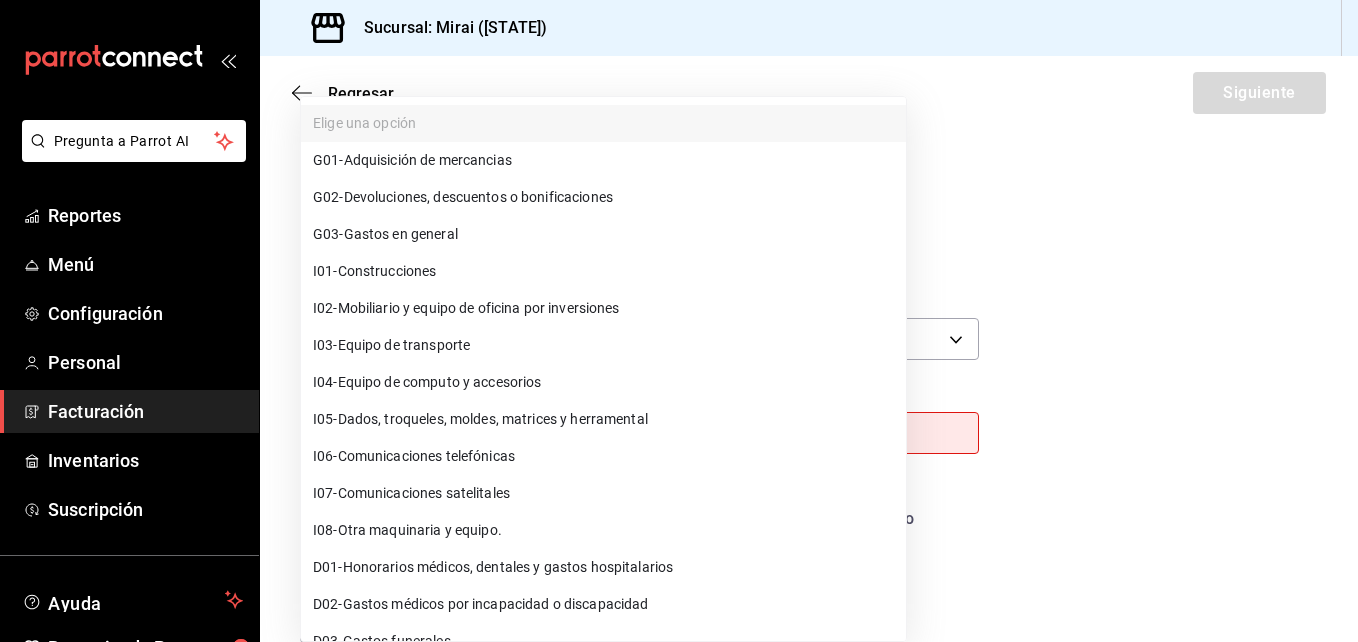 click on "Pregunta a Parrot AI Reportes   Menú   Configuración   Personal   Facturación   Inventarios   Suscripción   Ayuda Recomienda Parrot   [FIRST] [LAST]   Sugerir nueva función   Sucursal: Mirai ([STATE]) Regresar Siguiente Factura general Realiza tus facturas con un numero de orden o un monto en especifico; También puedes realizar una factura de remplazo mediante una factura cancelada. Factura de reemplazo Al activar esta opción tendrás que elegir una factura a reemplazar Datos de emisor Perfil fiscal MIRAI PASEO VILLALTA 3bacf688-7921-424d-b544-f38721bc93d8 Marca Mirai ([CITY]) 183a807c-22b5-455a-989e-9c50dfc5d7ed Tipo de comprobante Ingreso I Datos de receptor RFC TEV190815R5A Buscar RFC Régimen fiscal Elige una opción Este campo es obligatorio. Uso de CFDI Elige una opción Este campo es obligatorio. Correo electrónico El correo electrónico es requerido. Introduce tu razón social tal como aparece en tu ćedula fiscal, es importante que no escribas el regimen de constitución aquí. company Calle ​" at bounding box center [679, 321] 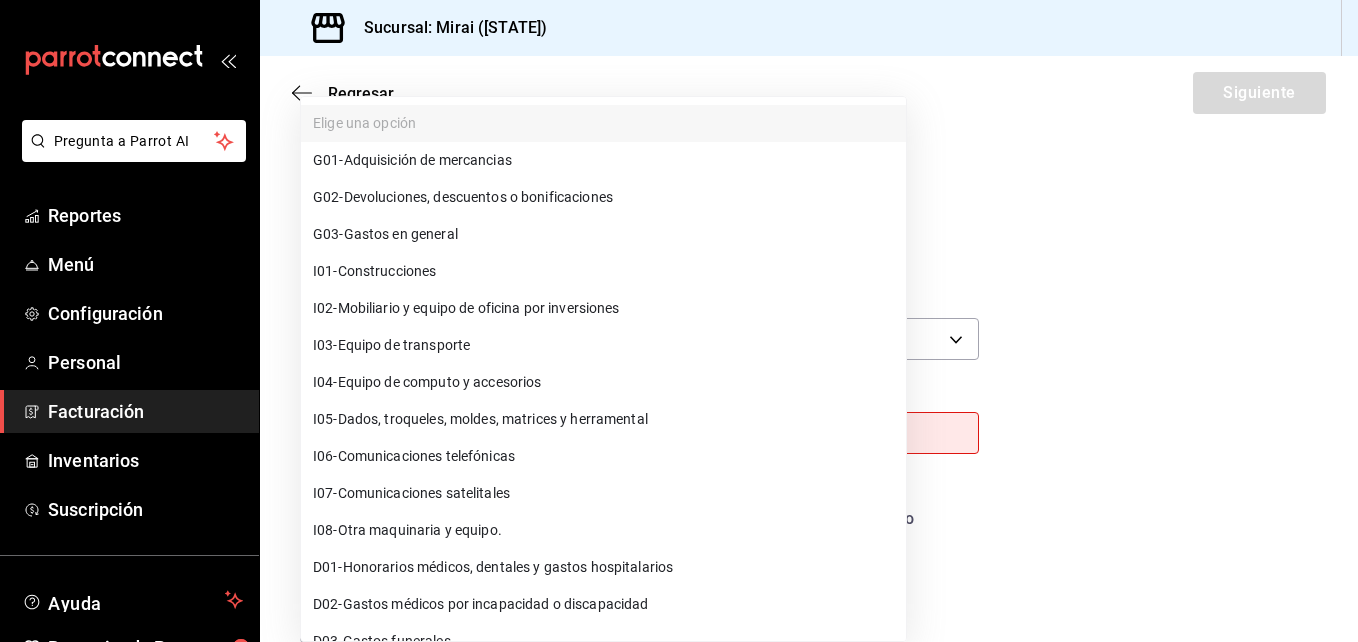 click on "G03  -  Gastos en general" at bounding box center (385, 234) 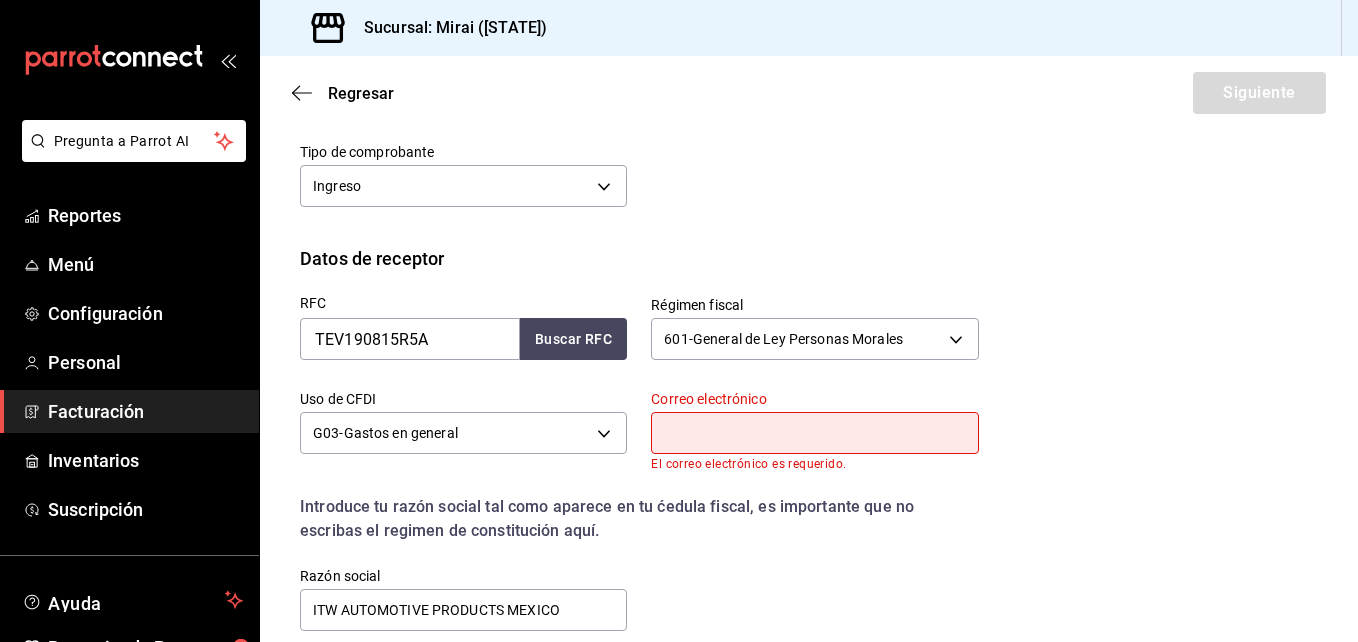 click at bounding box center (814, 433) 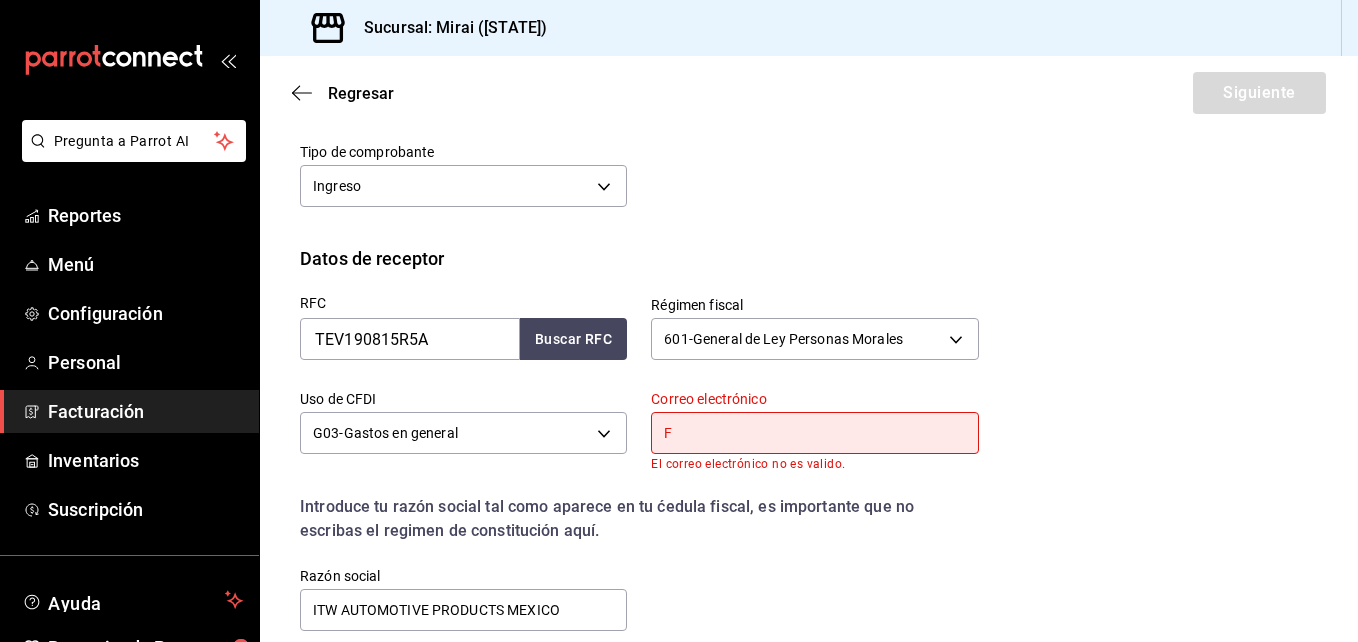 type on "facturamiraivillalta@[EXAMPLE.COM]" 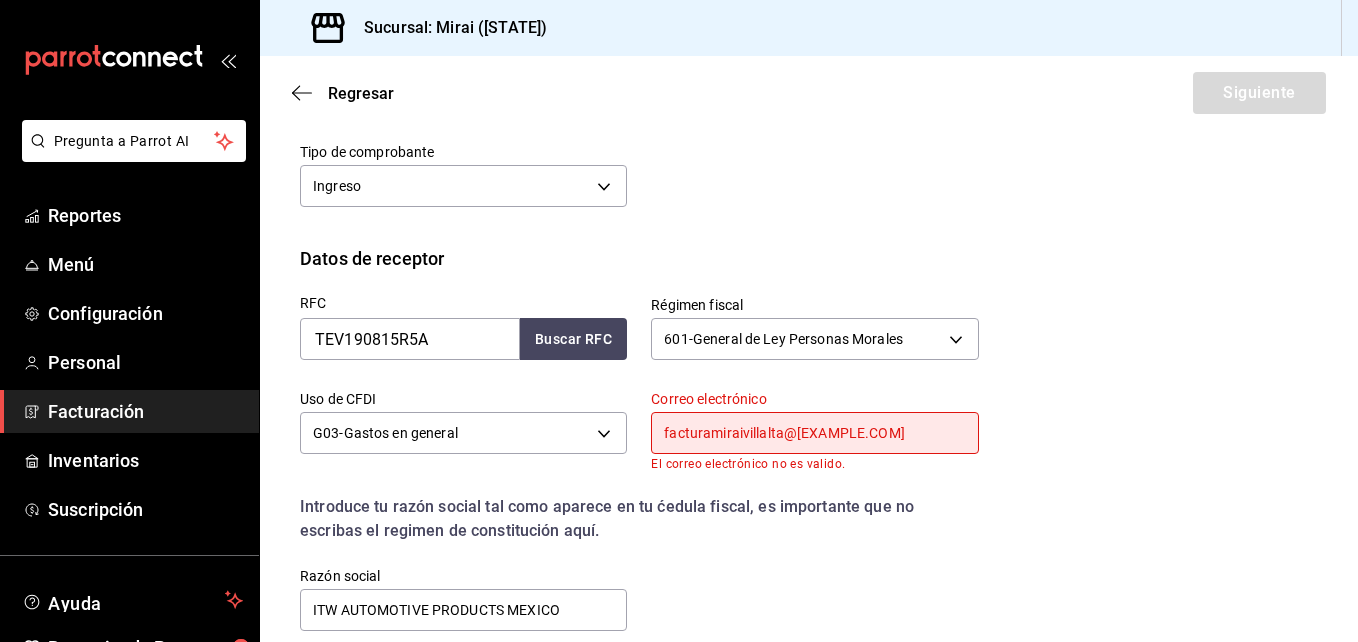 type on "25210" 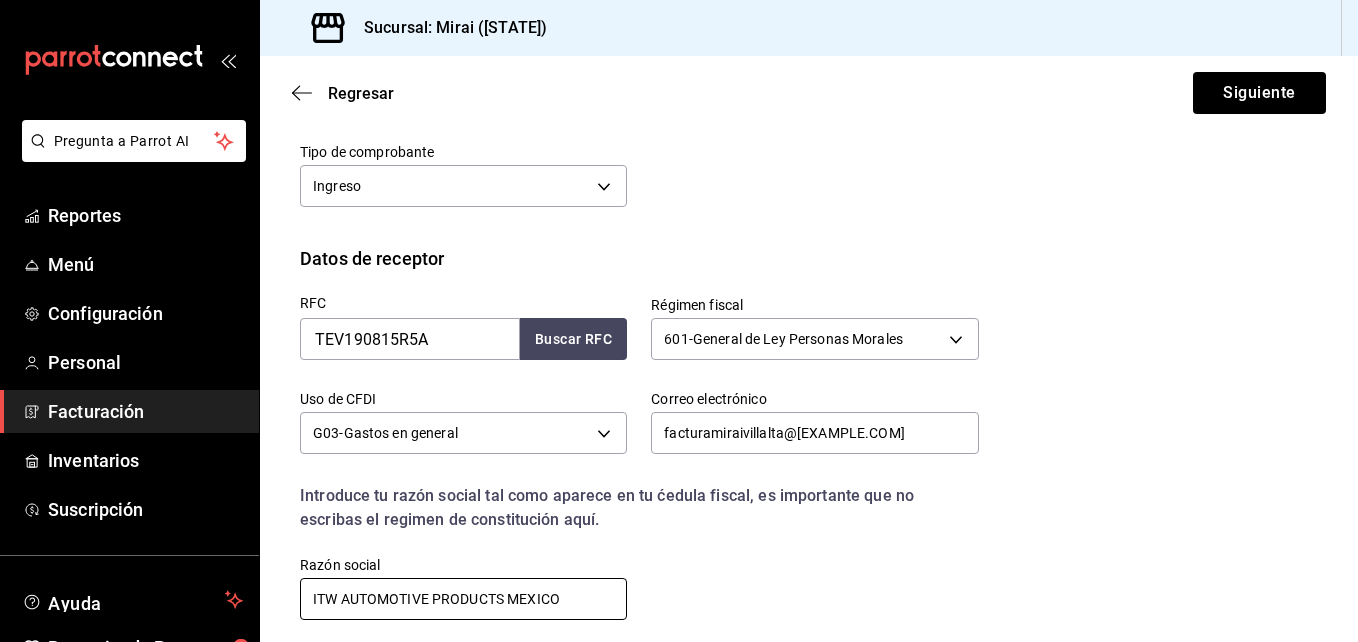 click on "ITW AUTOMOTIVE PRODUCTS MEXICO" at bounding box center (463, 599) 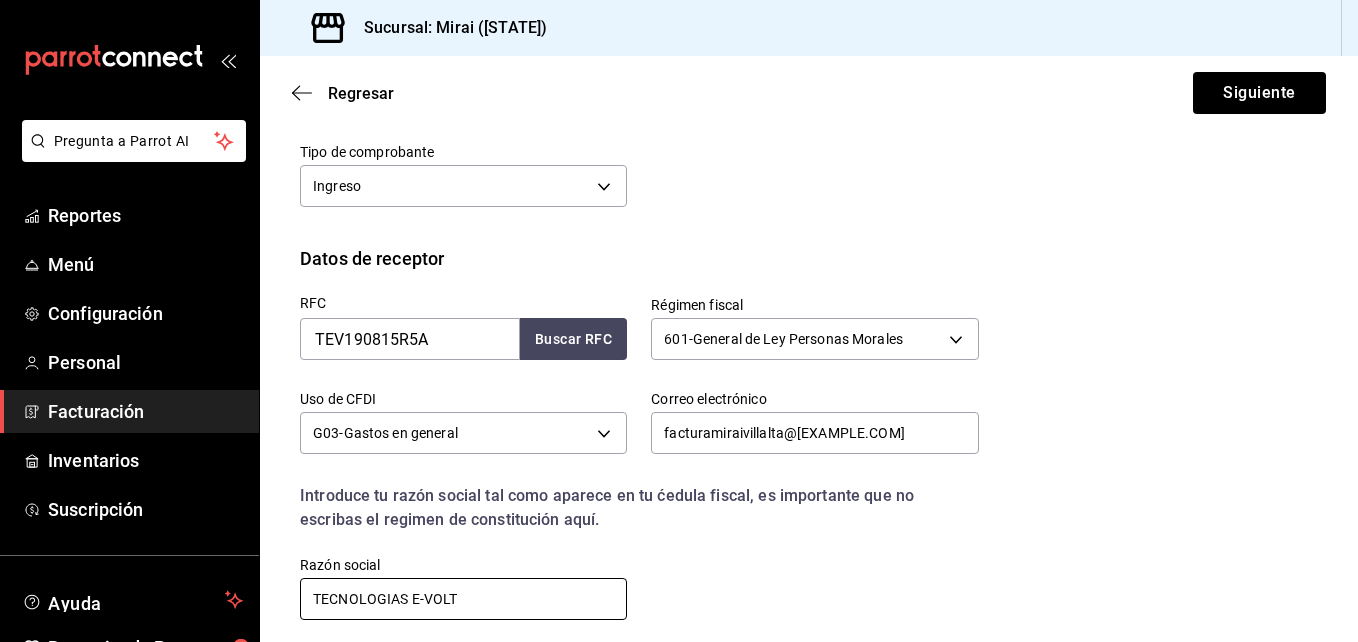 scroll, scrollTop: 478, scrollLeft: 0, axis: vertical 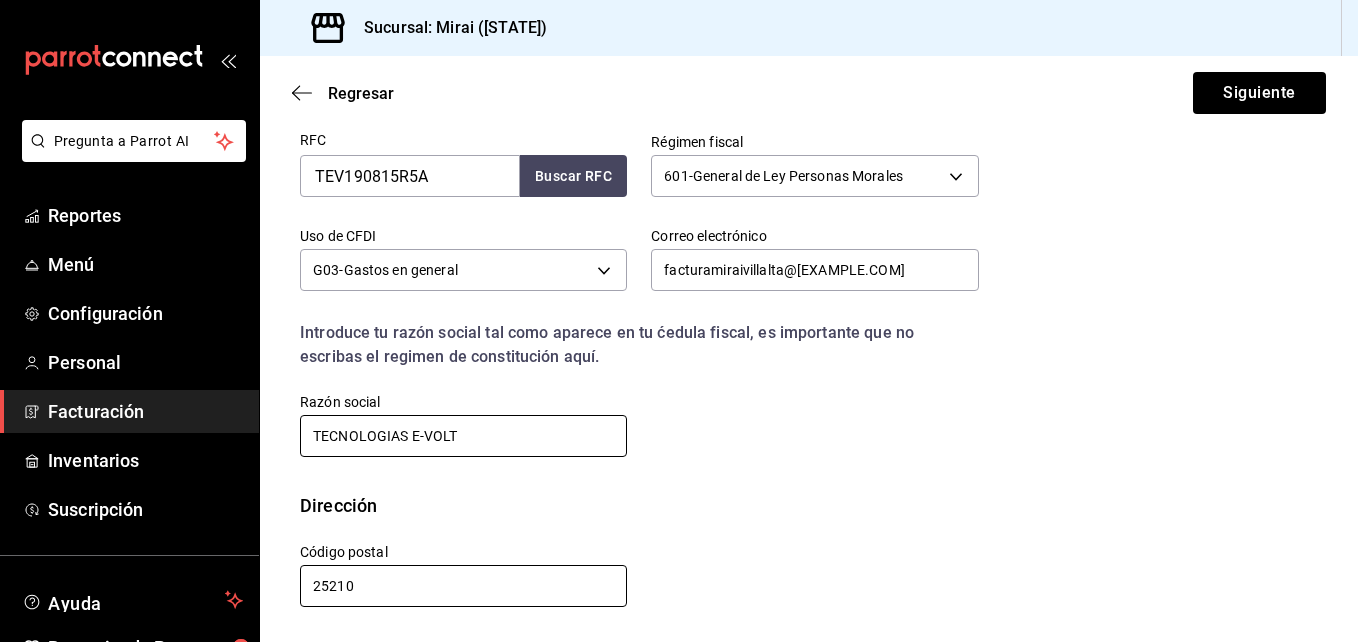 type on "TECNOLOGIAS E-VOLT" 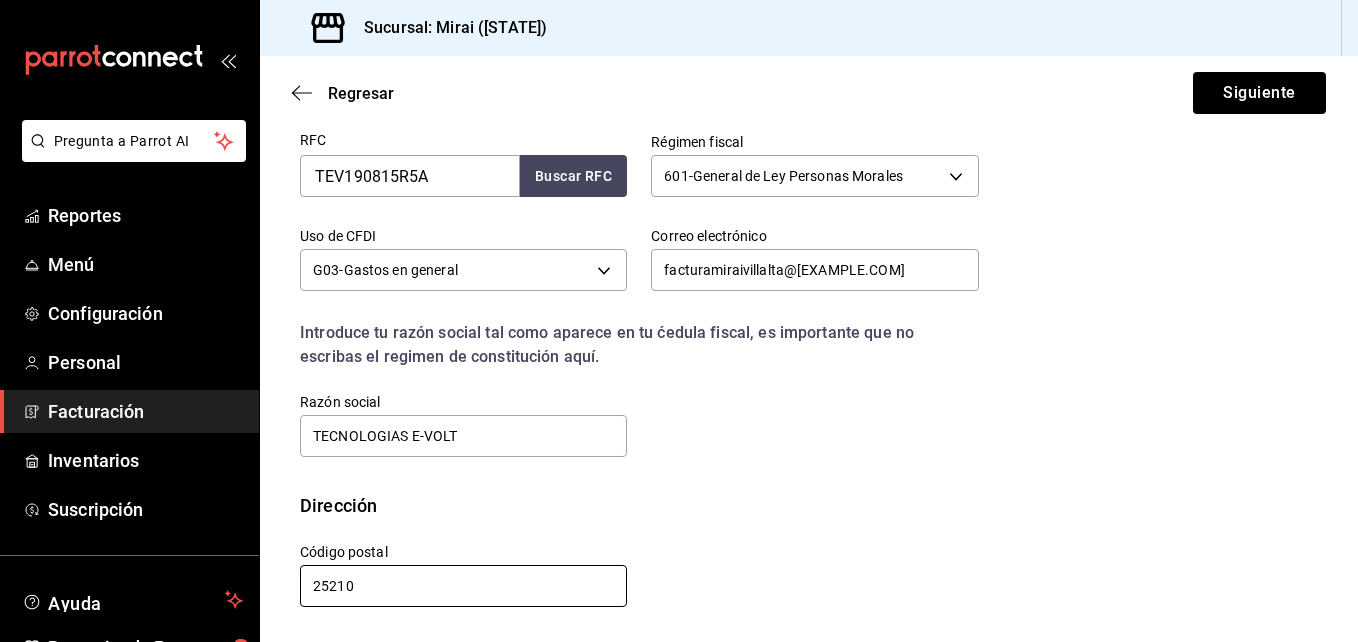click on "25210" at bounding box center [463, 586] 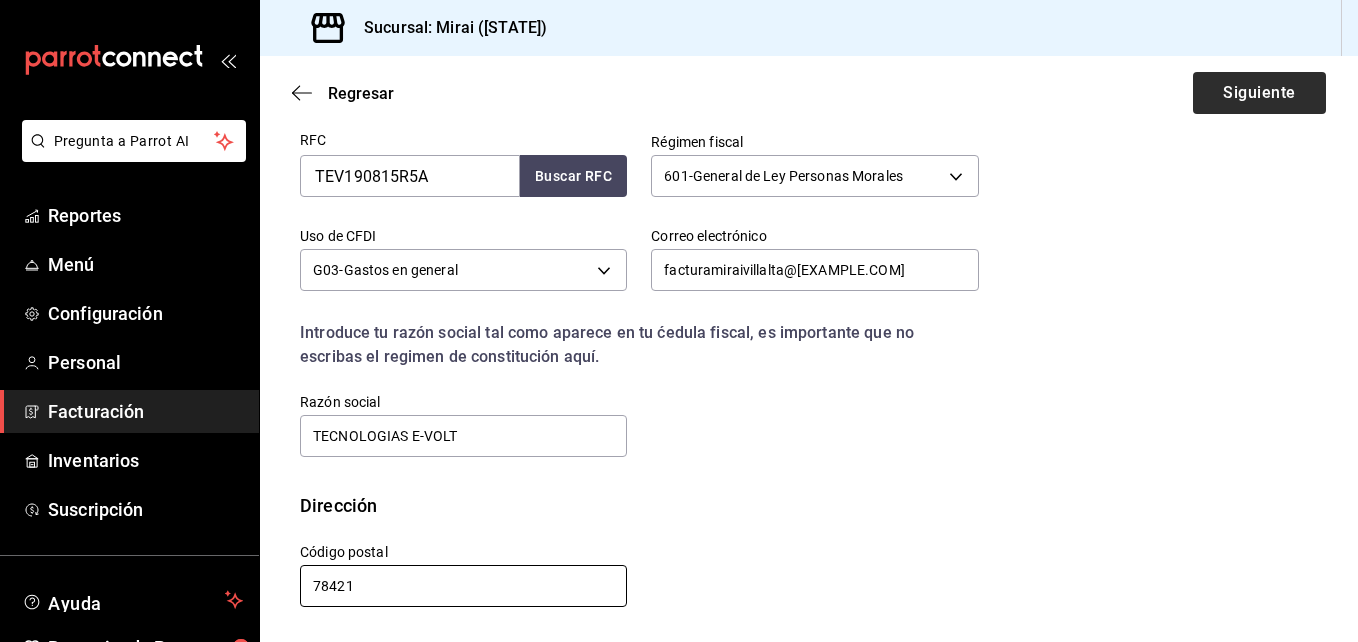 type on "78421" 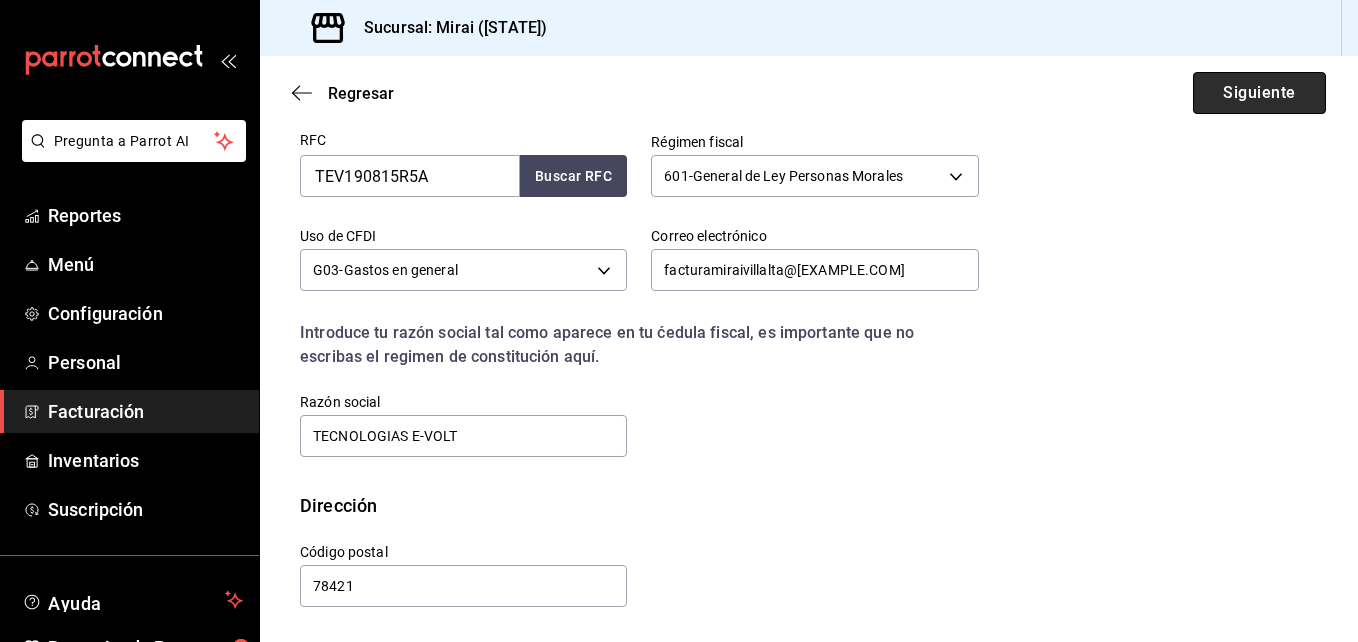 click on "Siguiente" at bounding box center [1259, 93] 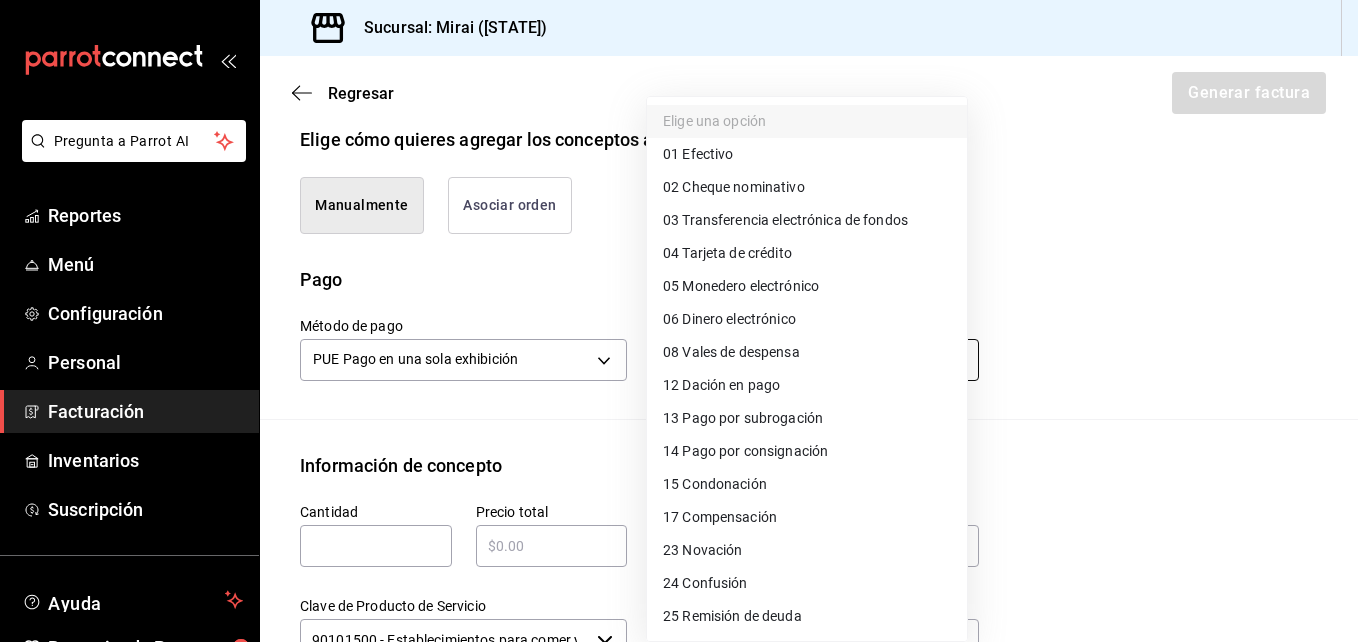 click on "Pregunta a Parrot AI Reportes   Menú   Configuración   Personal   Facturación   Inventarios   Suscripción   Ayuda Recomienda Parrot   [FIRST] [LAST]   Sugerir nueva función   Sucursal: Mirai ([STATE]) Regresar Generar factura Emisor Perfil fiscal MIRAI PASEO VILLALTA Tipo de comprobante Ingreso Receptor Nombre / Razón social TECNOLOGIAS E-VOLT RFC Receptor TEV190815R5A Régimen fiscal General de Ley Personas Morales Uso de CFDI G03: Gastos en general Correo electrónico facturamiraivillalta@[EXAMPLE.COM] Elige cómo quieres agregar los conceptos a tu factura Manualmente Asociar orden Pago Método de pago PUE   Pago en una sola exhibición PUE Forma de pago Elige una opción Información de concepto Cantidad ​ Precio total ​ Impuestos Elige una opción Clave de Producto de Servicio 90101500 - Establecimientos para comer y beber ​ Unidad E48 - Unidad de Servicio ​ Descripción Agregar IVA Total $0.00 IEPS Total $0.00 Subtotal $0.00 Total $0.00 Orden Cantidad Clave Unidad Monto Impuesto Subtotal Total" at bounding box center (679, 321) 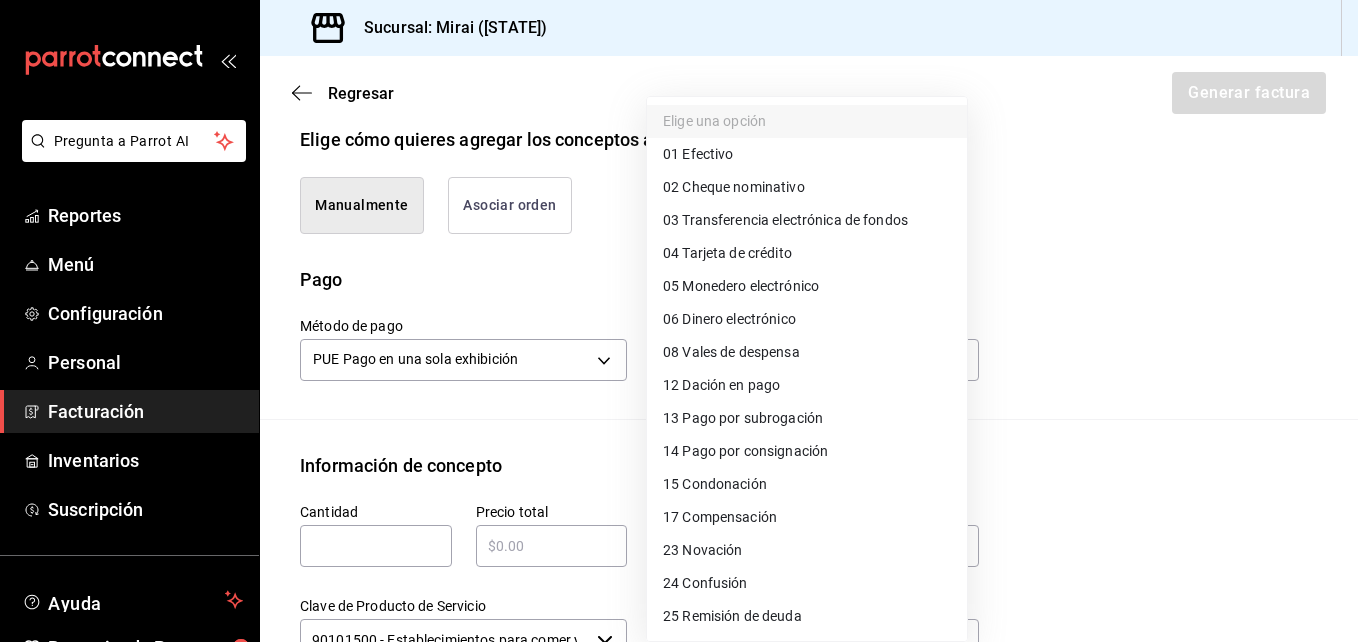 click on "04   Tarjeta de crédito" at bounding box center [727, 253] 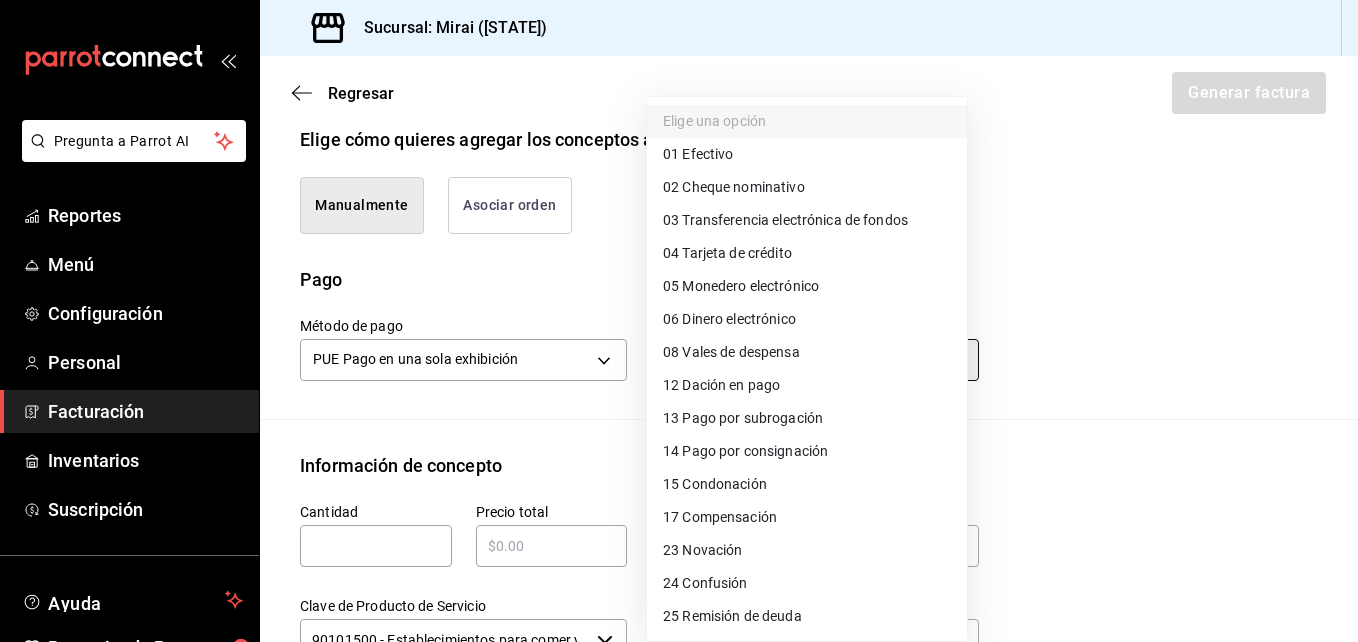type on "04" 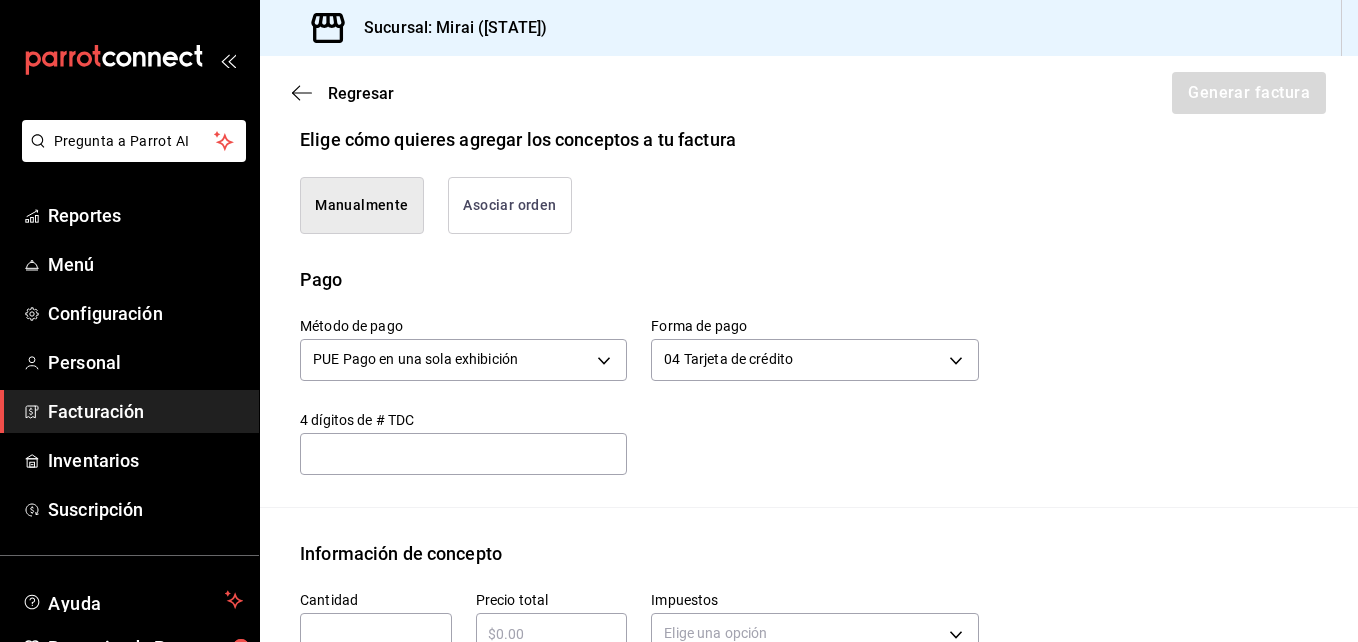 click on "​" at bounding box center [463, 454] 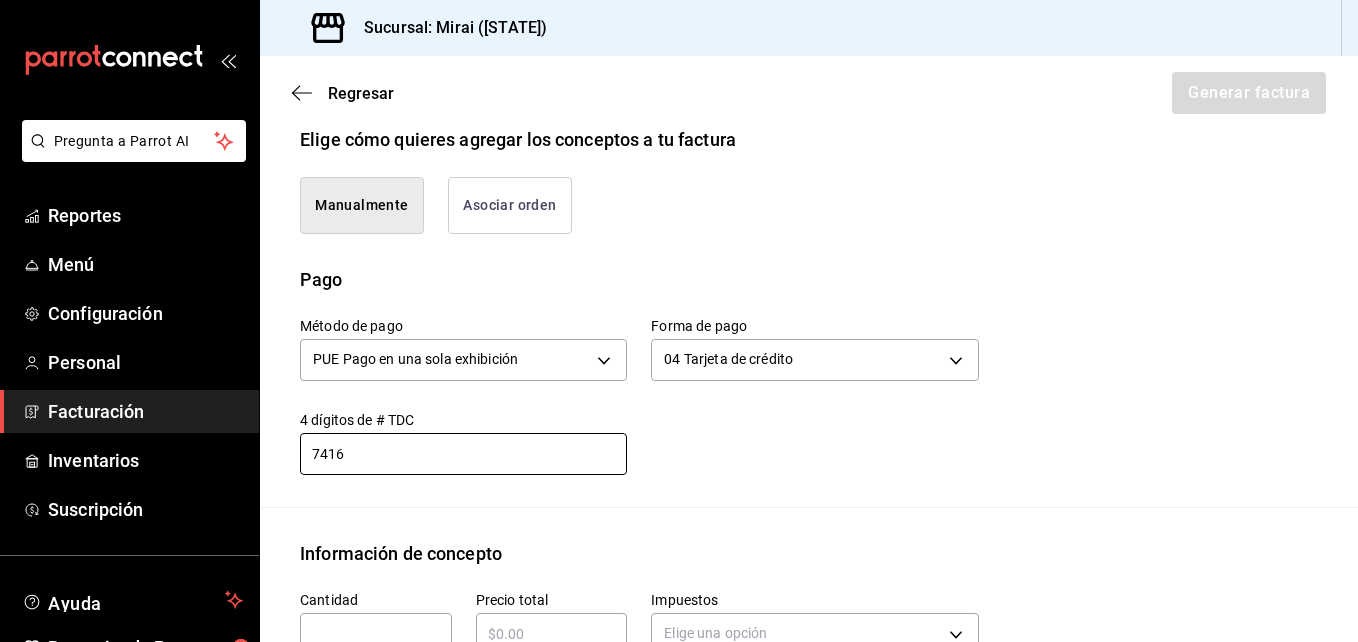 type on "7416" 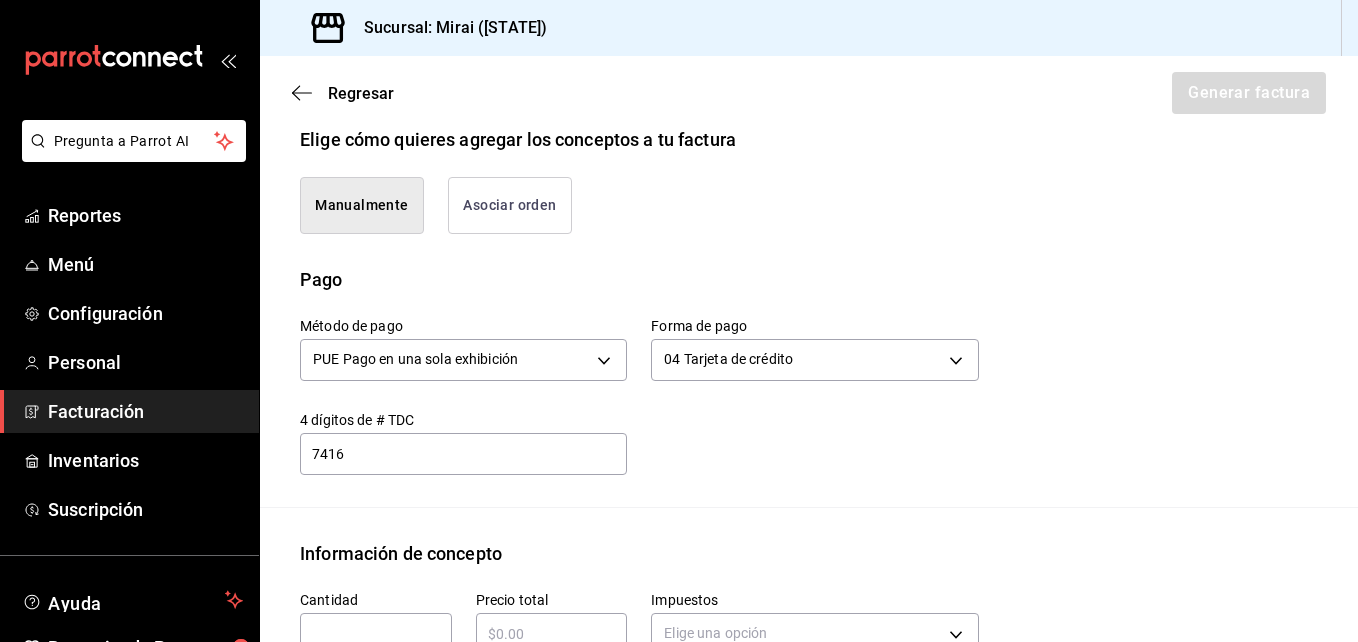 click at bounding box center [376, 634] 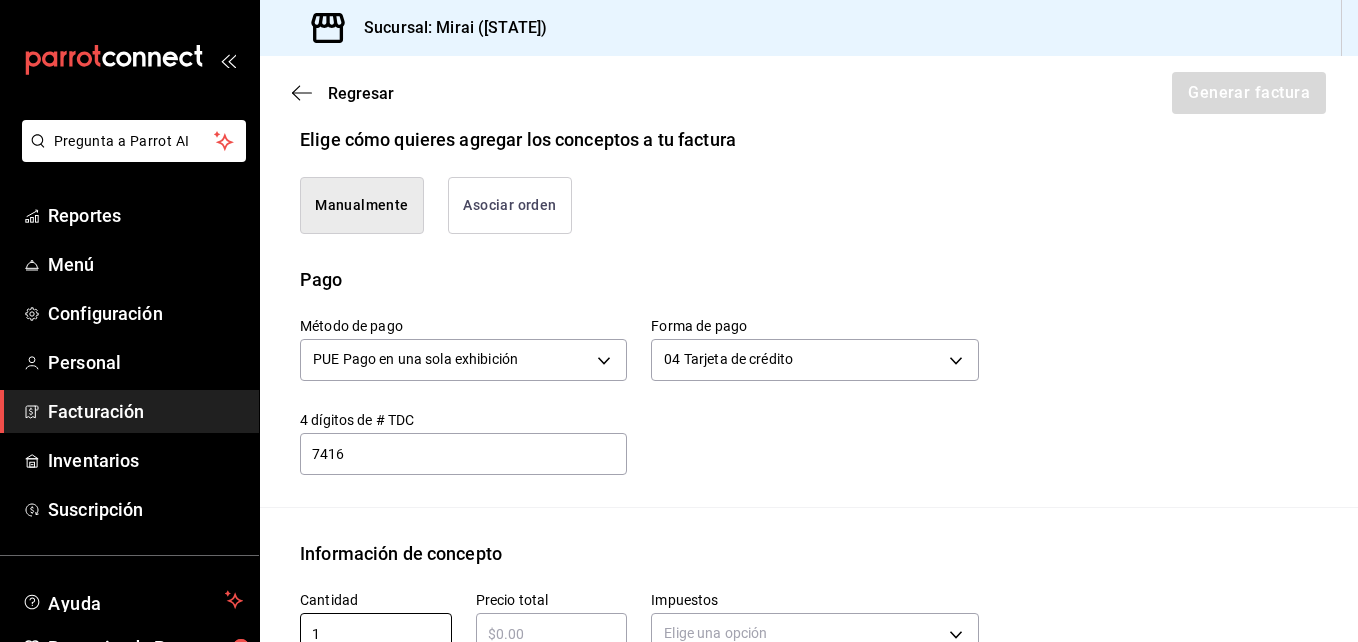 type on "1" 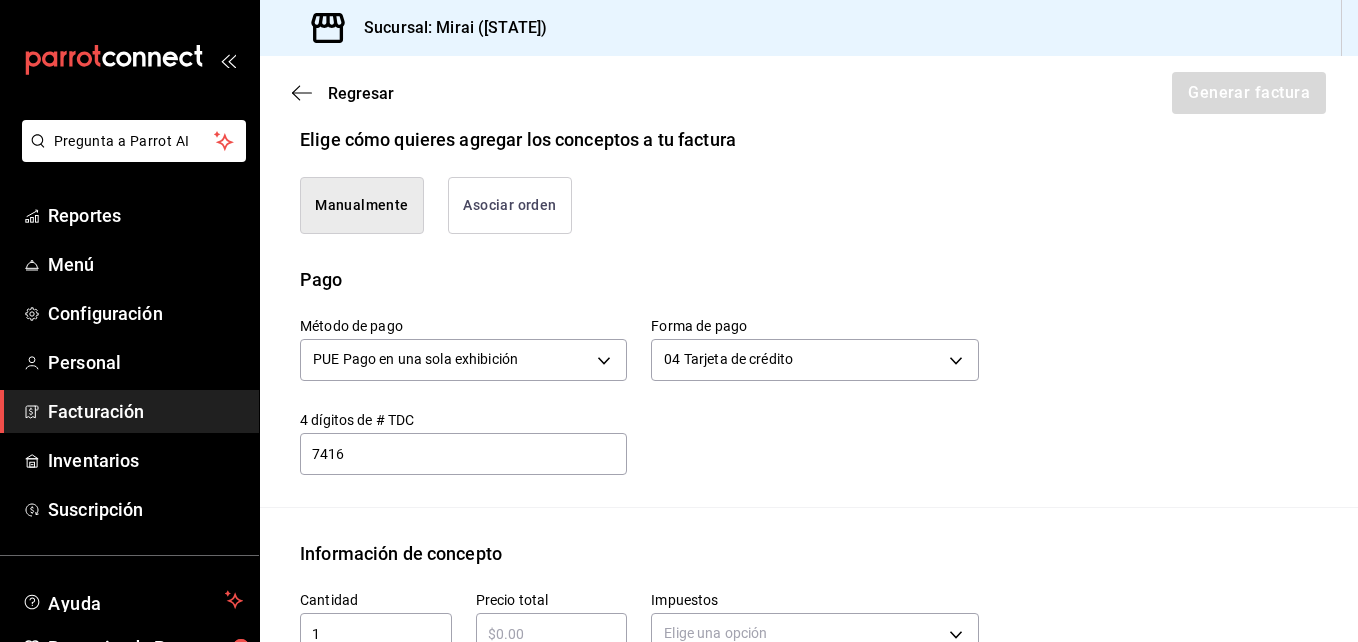 click at bounding box center (552, 634) 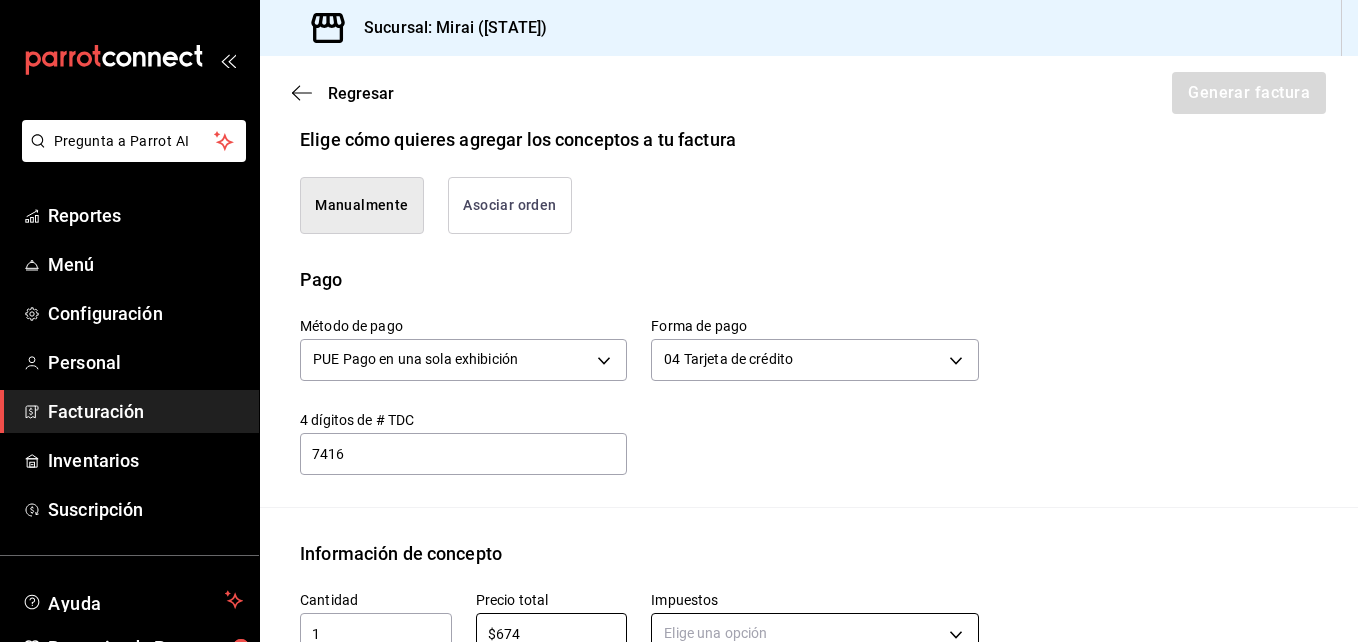 type on "$674" 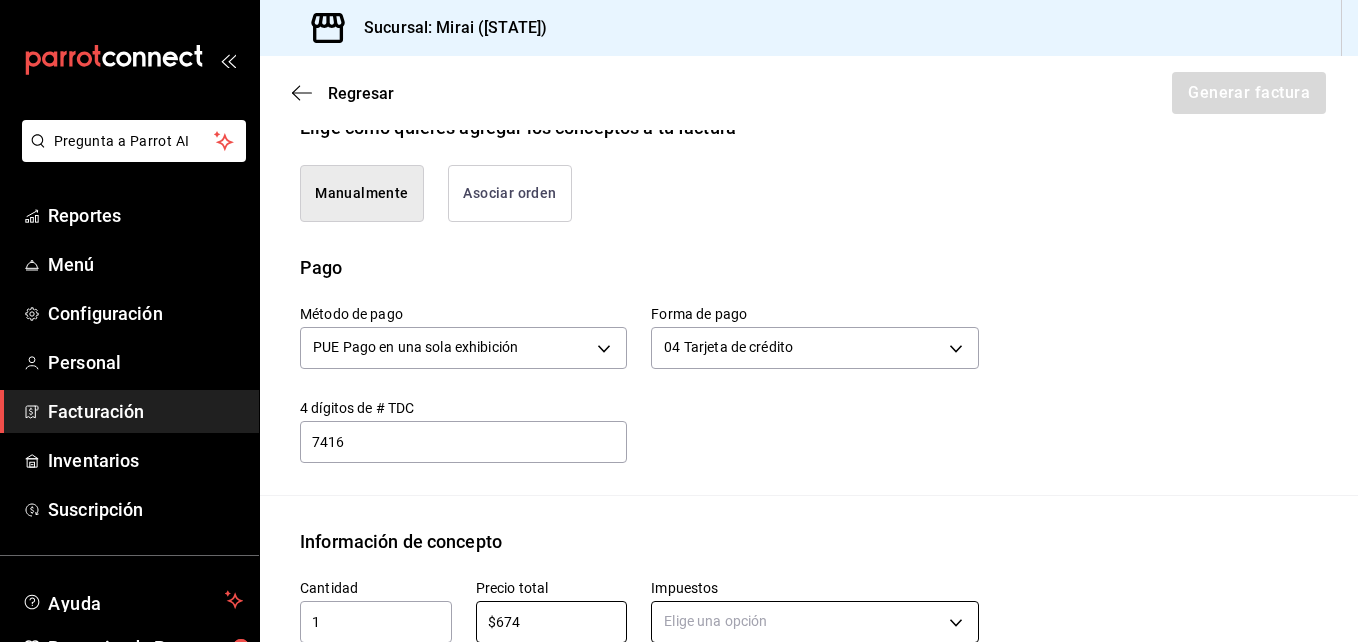 click on "Pregunta a Parrot AI Reportes   Menú   Configuración   Personal   Facturación   Inventarios   Suscripción   Ayuda Recomienda Parrot   [FIRST] [LAST]   Sugerir nueva función   Sucursal: Mirai ([STATE]) Regresar Generar factura Emisor Perfil fiscal MIRAI PASEO VILLALTA Tipo de comprobante Ingreso Receptor Nombre / Razón social TECNOLOGIAS E-VOLT RFC Receptor TEV190815R5A Régimen fiscal General de Ley Personas Morales Uso de CFDI G03: Gastos en general Correo electrónico facturamiraivillalta@[EXAMPLE.COM] Elige cómo quieres agregar los conceptos a tu factura Manualmente Asociar orden Pago Método de pago PUE   Pago en una sola exhibición PUE Forma de pago 04   Tarjeta de crédito 04 4 dígitos de # TDC 7416 ​ Información de concepto Cantidad 1 ​ Precio total $674 ​ Impuestos Elige una opción Clave de Producto de Servicio 90101500 - Establecimientos para comer y beber ​ Unidad E48 - Unidad de Servicio ​ Descripción Agregar IVA Total $0.00 IEPS Total $0.00 Subtotal $0.00 Total $0.00 Orden Cantidad Clave" at bounding box center [679, 321] 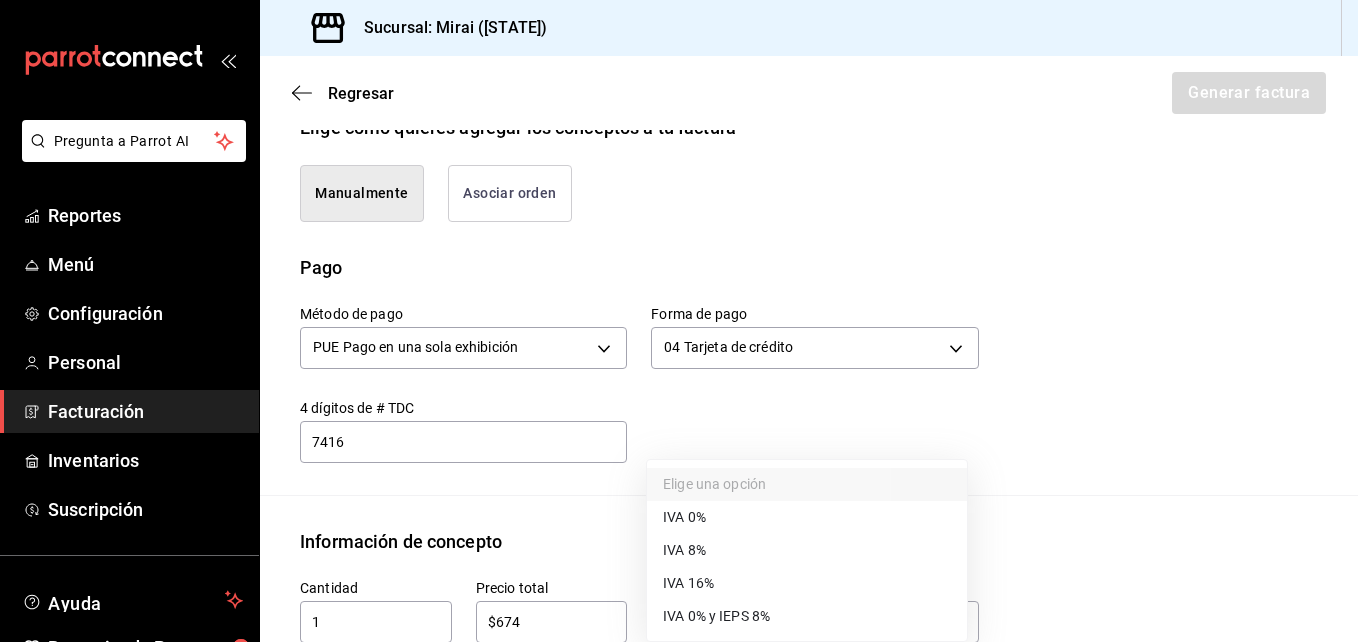 click on "IVA 16%" at bounding box center [807, 583] 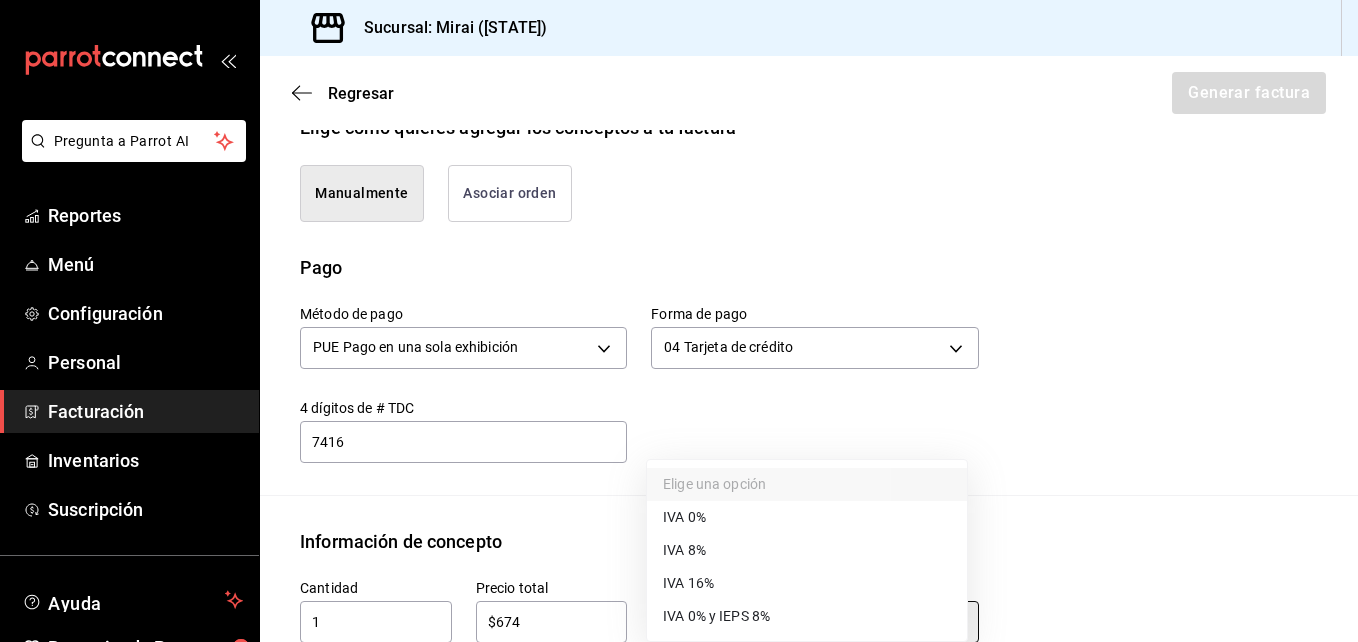 type on "IVA_16" 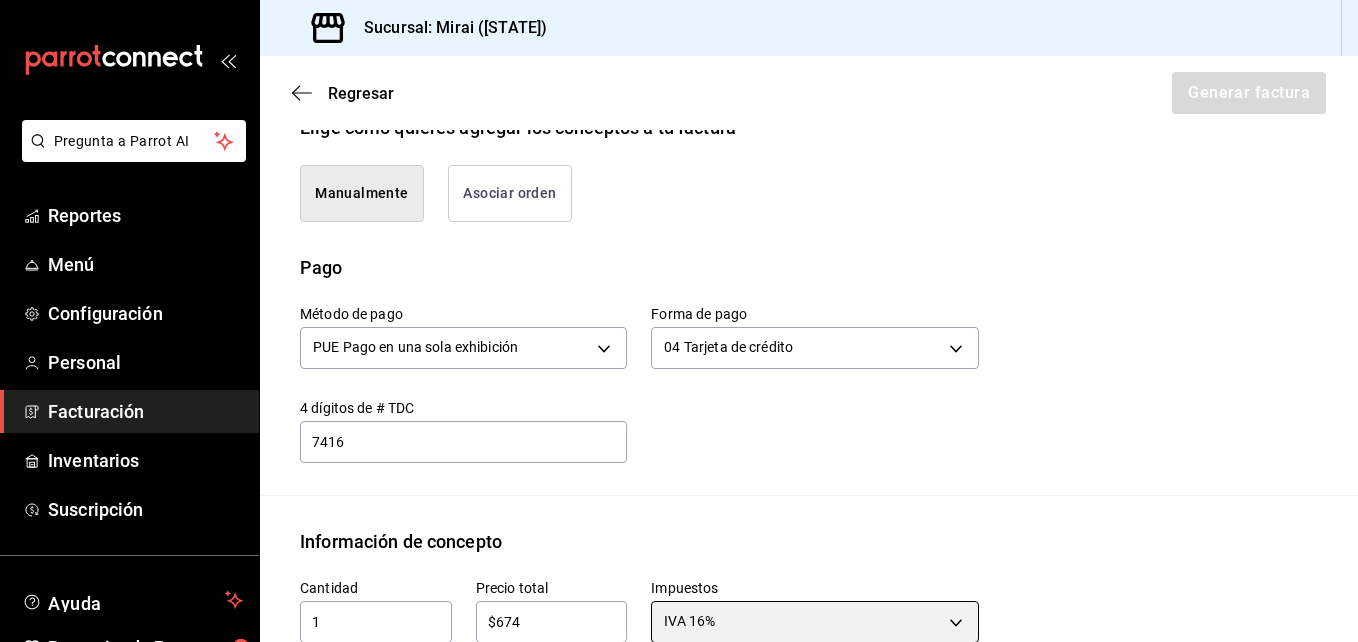 scroll, scrollTop: 1002, scrollLeft: 0, axis: vertical 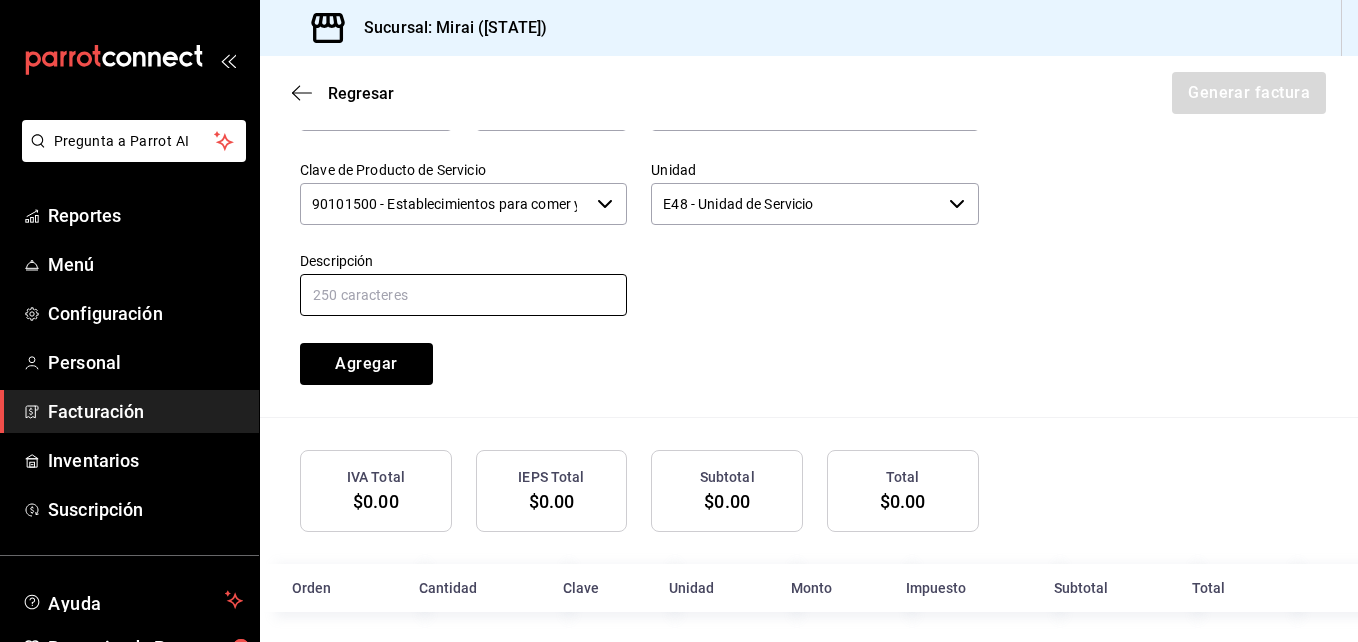 click at bounding box center [463, 295] 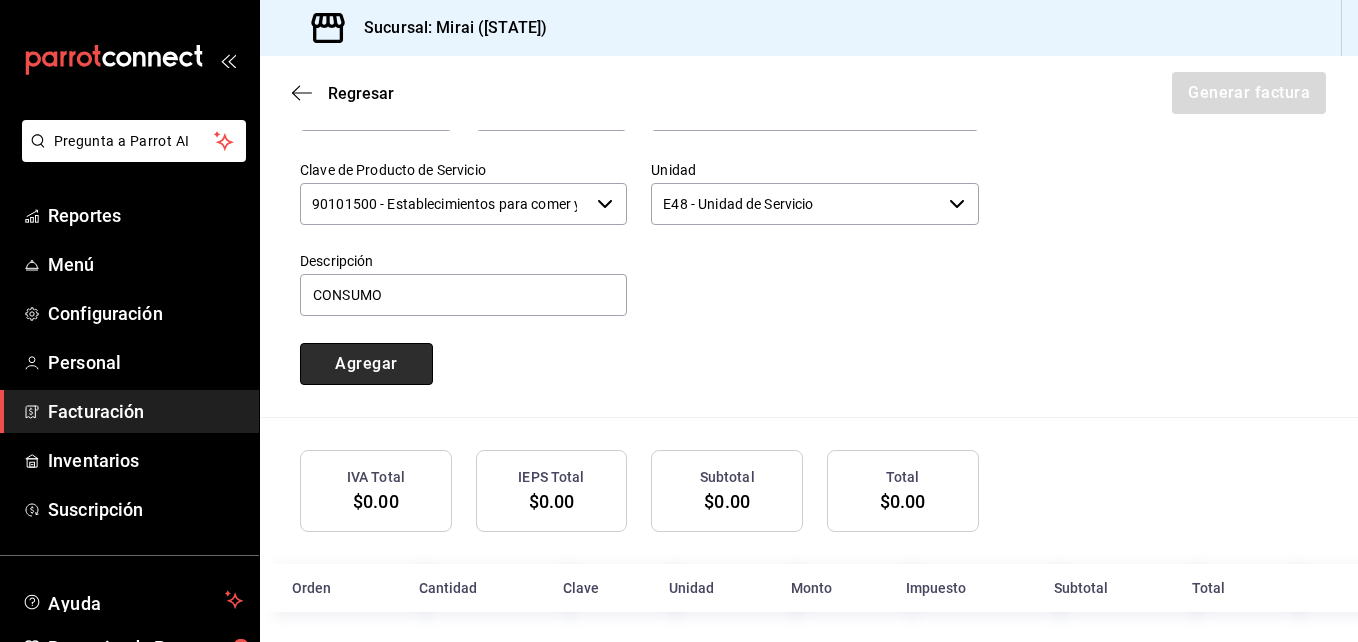 click on "Agregar" at bounding box center [366, 364] 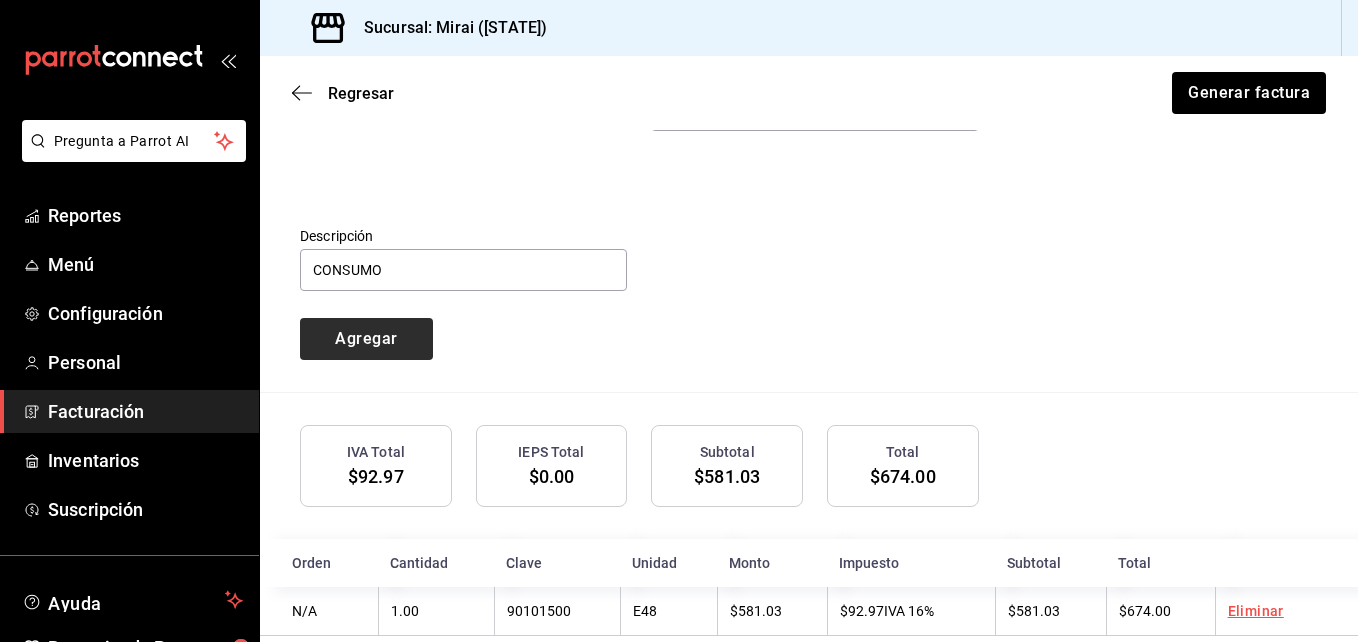 type 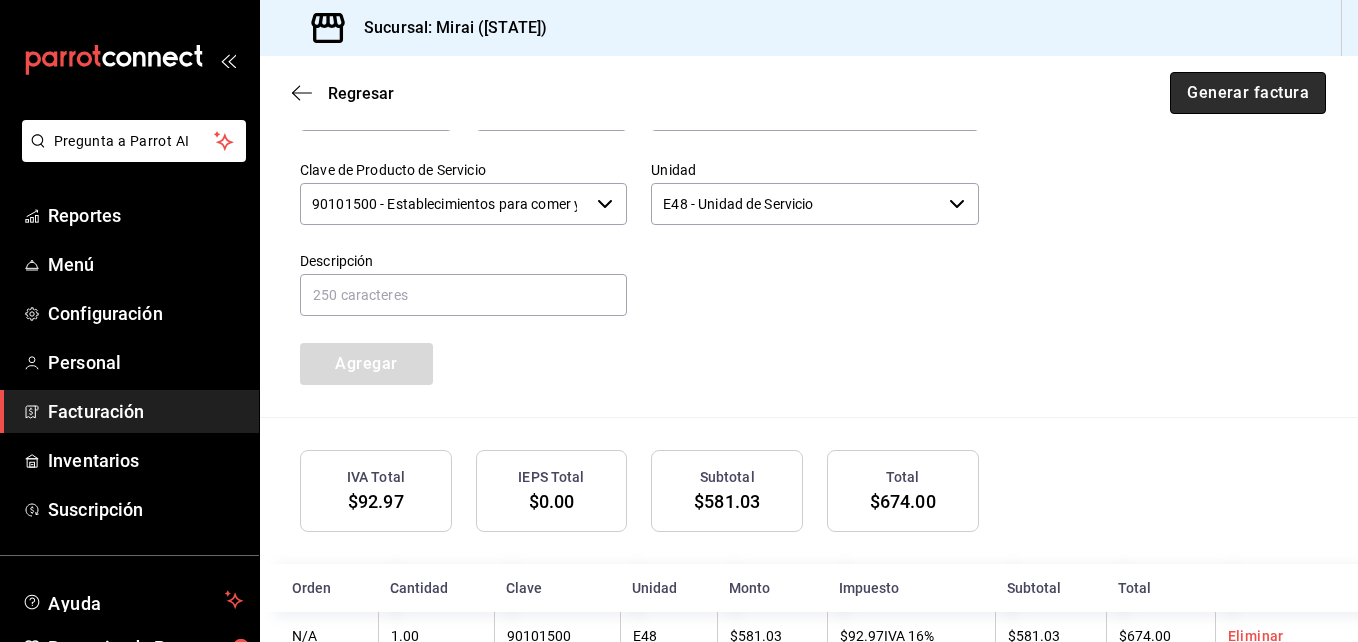 click on "Generar factura" at bounding box center (1248, 93) 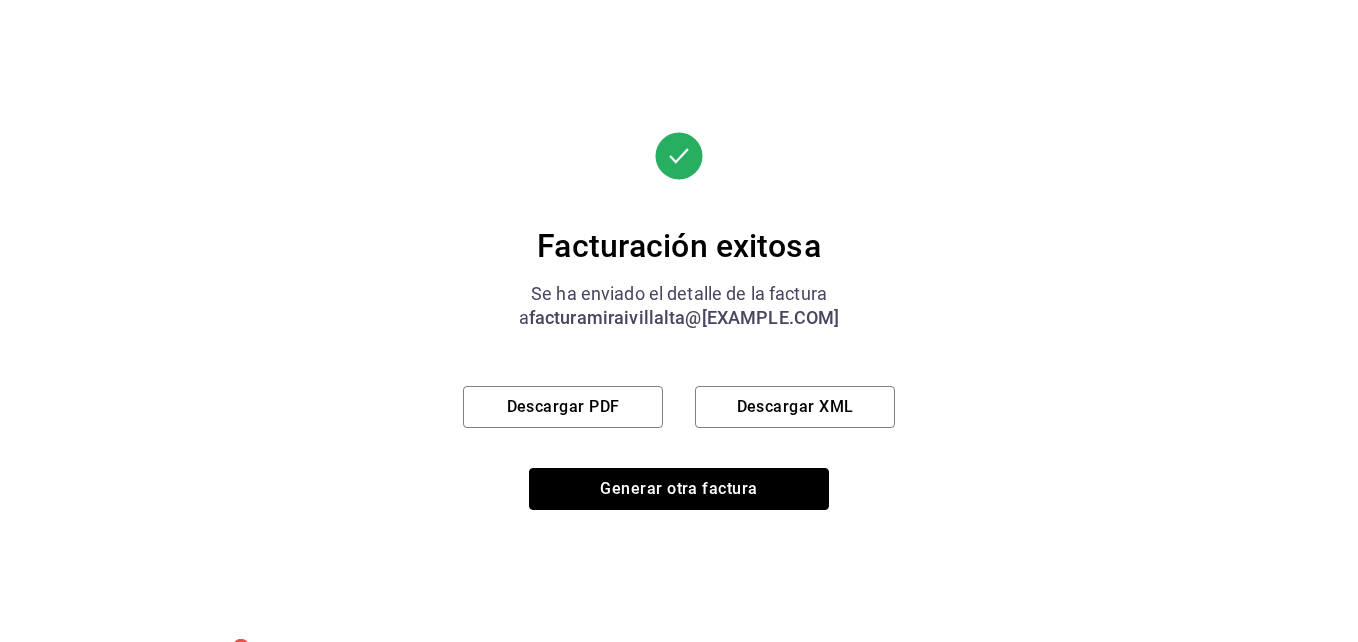 click on "Generar otra factura" at bounding box center (679, 489) 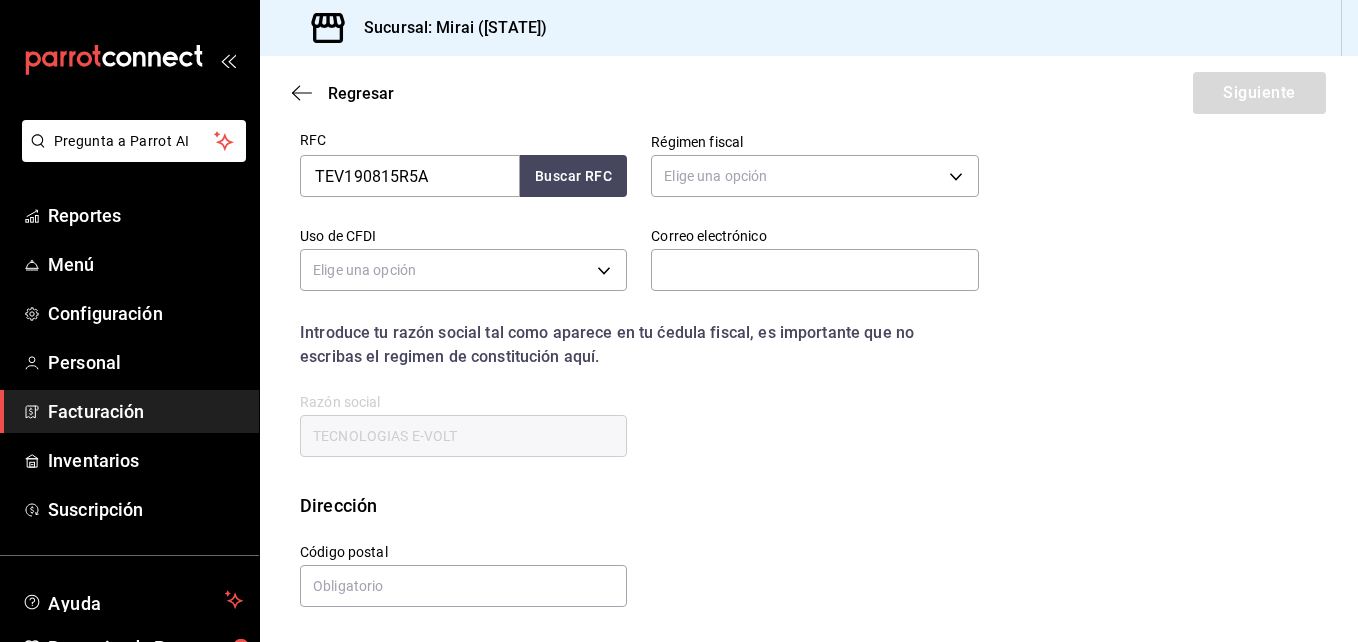 scroll, scrollTop: 315, scrollLeft: 0, axis: vertical 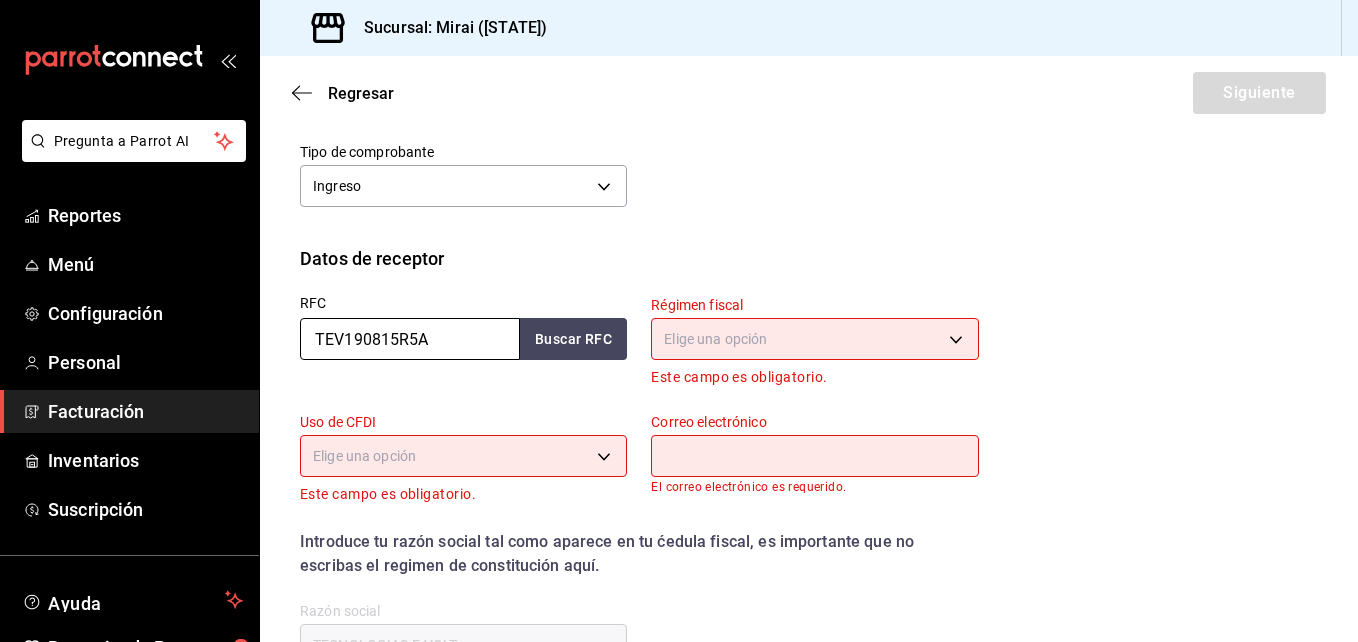 click on "TEV190815R5A" at bounding box center [410, 339] 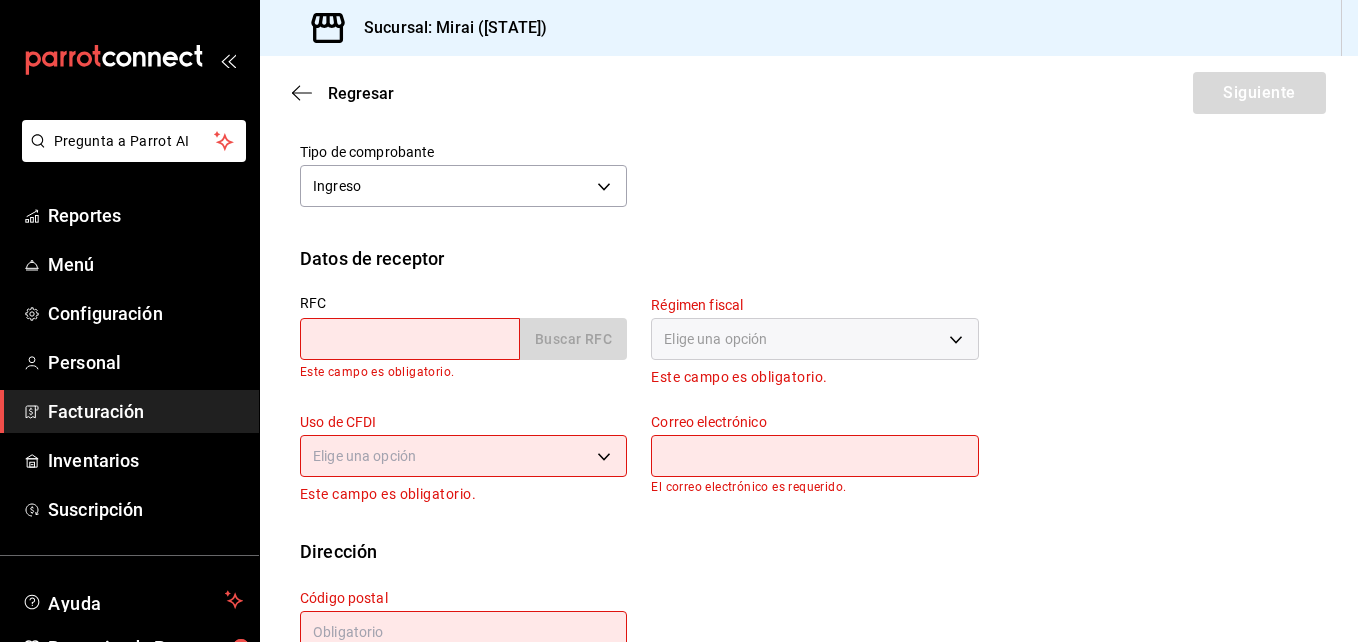 scroll, scrollTop: 9, scrollLeft: 0, axis: vertical 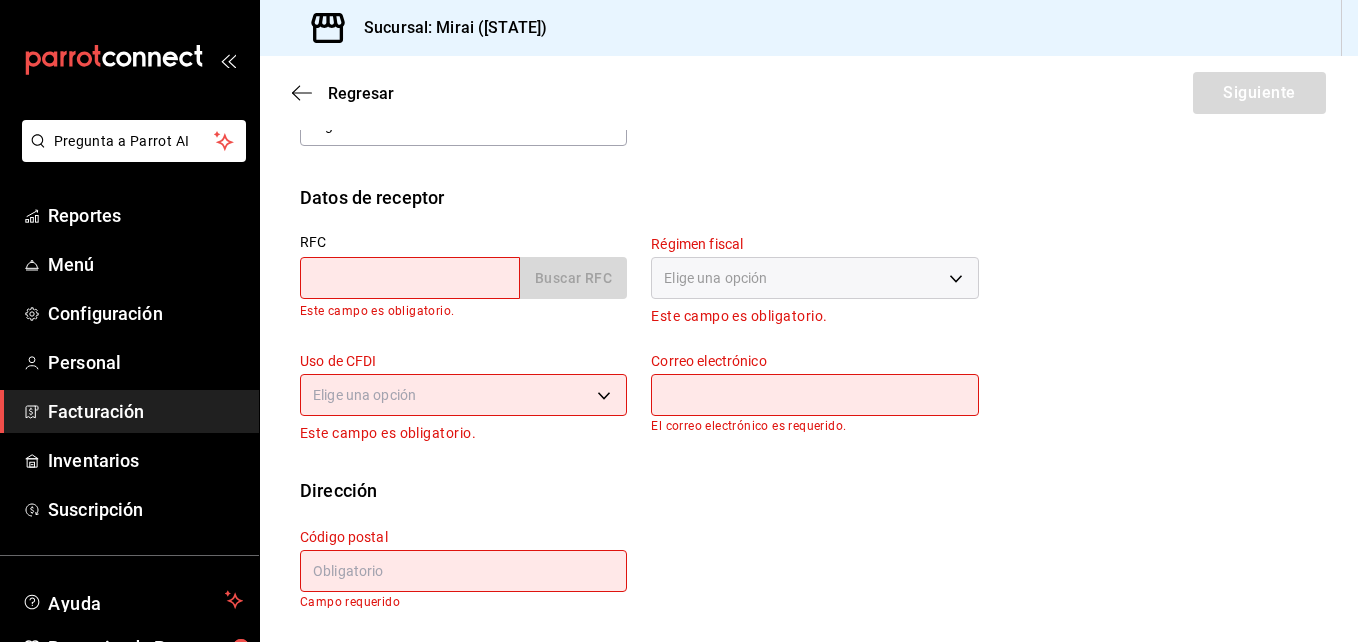 paste on "SME900524FC2" 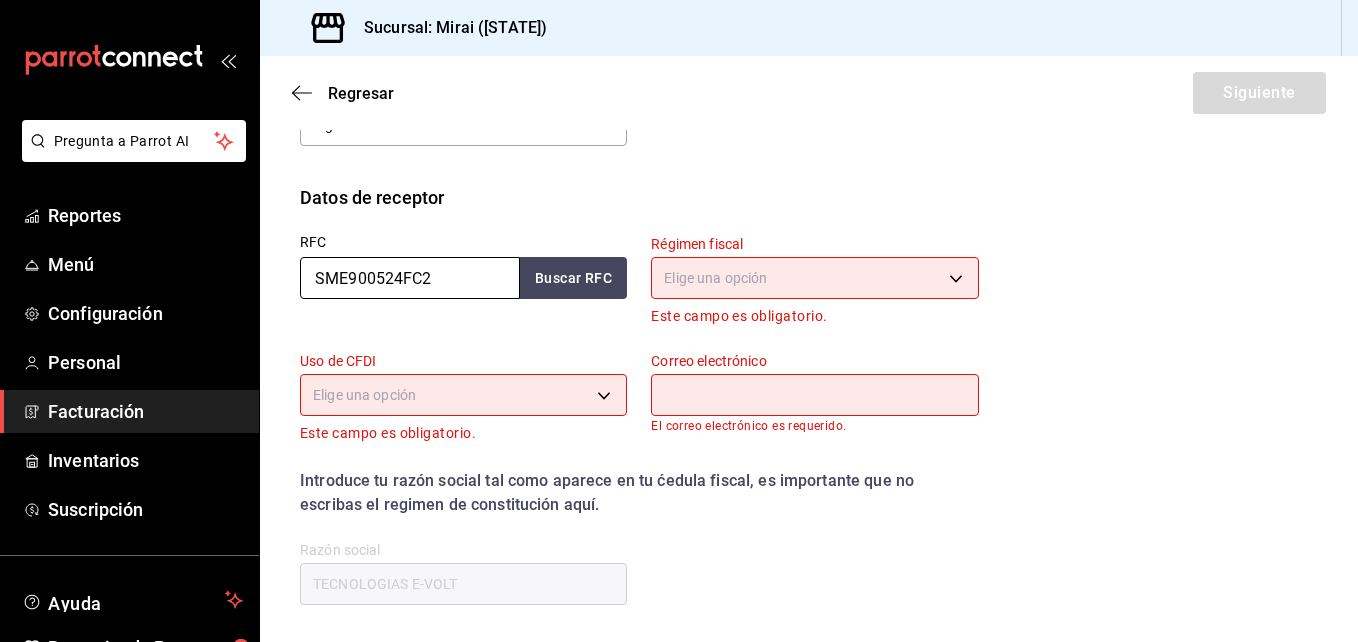 type on "SME900524FC2" 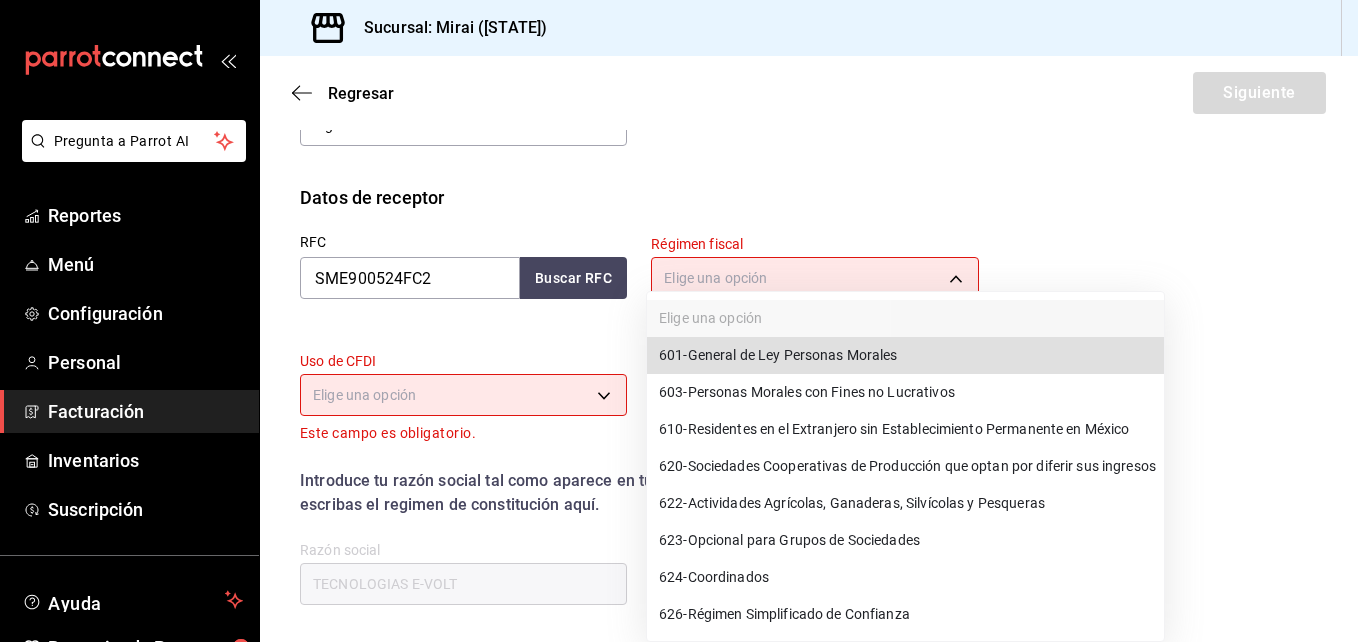 click on "Pregunta a Parrot AI Reportes   Menú   Configuración   Personal   Facturación   Inventarios   Suscripción   Ayuda Recomienda Parrot   [FIRST] [LAST]   Sugerir nueva función   Sucursal: Mirai ([STATE]) Regresar Siguiente Factura general Realiza tus facturas con un numero de orden o un monto en especifico; También puedes realizar una factura de remplazo mediante una factura cancelada. Factura de reemplazo Al activar esta opción tendrás que elegir una factura a reemplazar Datos de emisor Perfil fiscal MIRAI PASEO VILLALTA 3bacf688-7921-424d-b544-f38721bc93d8 Marca Mirai ([CITY]) 183a807c-22b5-455a-989e-9c50dfc5d7ed Tipo de comprobante Ingreso I Datos de receptor RFC SME900524FC2 Buscar RFC Régimen fiscal Elige una opción Este campo es obligatorio. Uso de CFDI Elige una opción Este campo es obligatorio. Correo electrónico El correo electrónico es requerido. Introduce tu razón social tal como aparece en tu ćedula fiscal, es importante que no escribas el regimen de constitución aquí. company Calle ​" at bounding box center [679, 321] 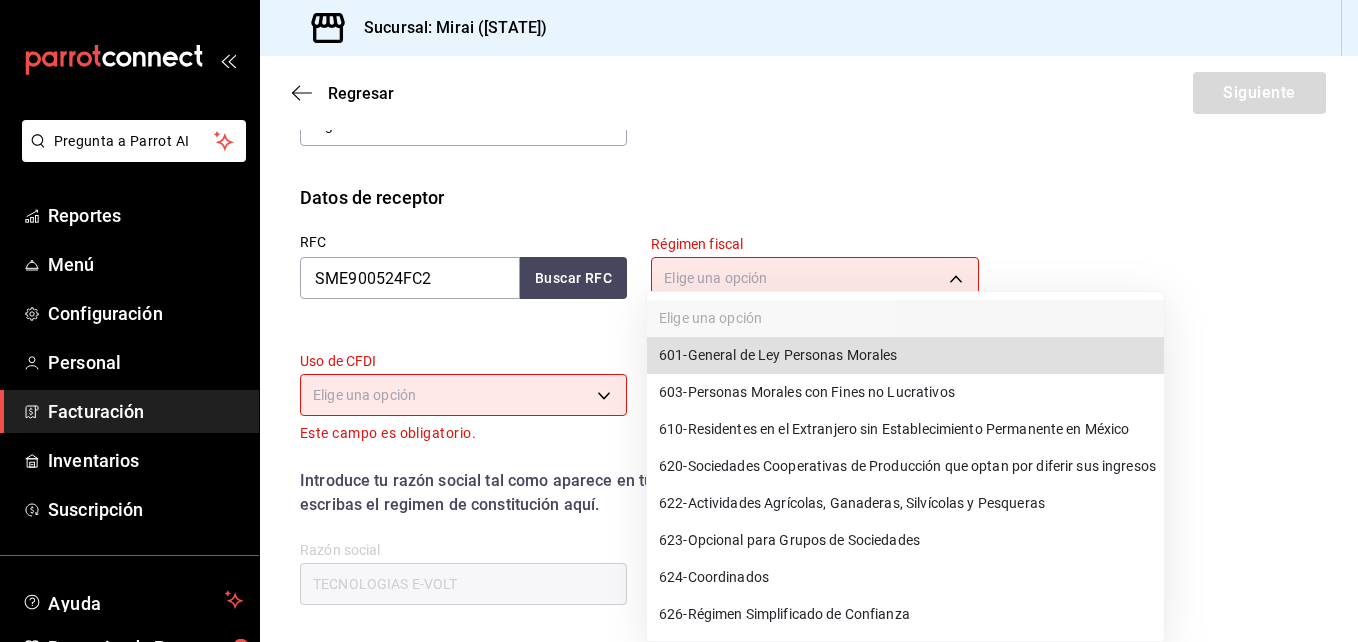 click on "601  -  General de Ley Personas Morales" at bounding box center (778, 355) 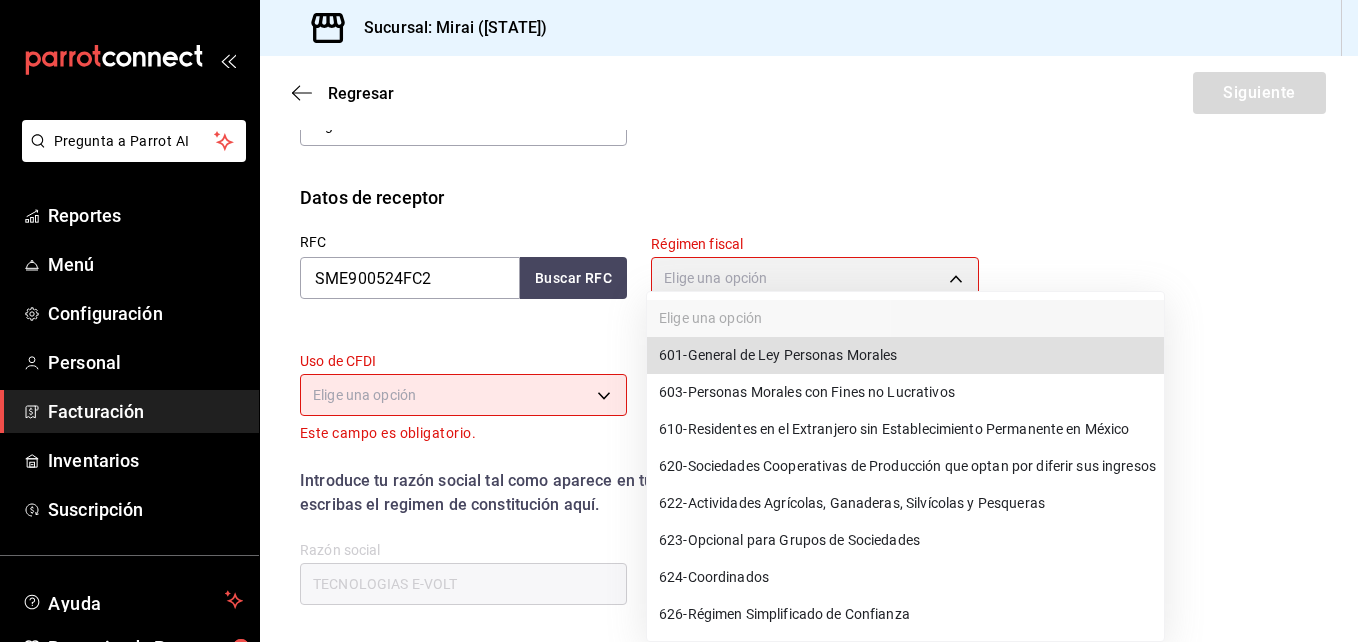type on "601" 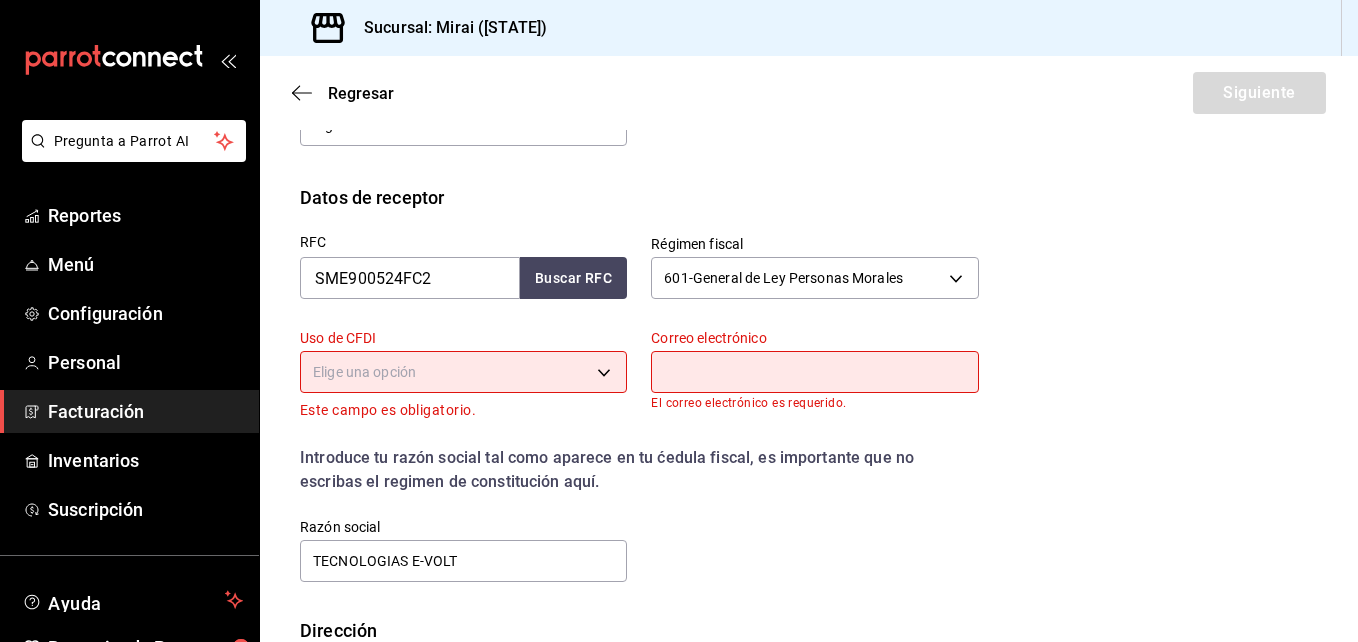click on "Pregunta a Parrot AI Reportes   Menú   Configuración   Personal   Facturación   Inventarios   Suscripción   Ayuda Recomienda Parrot   [FIRST] [LAST]   Sugerir nueva función   Sucursal: Mirai ([STATE]) Regresar Siguiente Factura general Realiza tus facturas con un numero de orden o un monto en especifico; También puedes realizar una factura de remplazo mediante una factura cancelada. Factura de reemplazo Al activar esta opción tendrás que elegir una factura a reemplazar Datos de emisor Perfil fiscal MIRAI PASEO VILLALTA 3bacf688-7921-424d-b544-f38721bc93d8 Marca Mirai ([CITY]) 183a807c-22b5-455a-989e-9c50dfc5d7ed Tipo de comprobante Ingreso I Datos de receptor RFC SME900524FC2 Buscar RFC Régimen fiscal 601  -  General de Ley Personas Morales 601 Uso de CFDI Elige una opción Este campo es obligatorio. Correo electrónico El correo electrónico es requerido. Introduce tu razón social tal como aparece en tu ćedula fiscal, es importante que no escribas el regimen de constitución aquí. company Dirección" at bounding box center (679, 321) 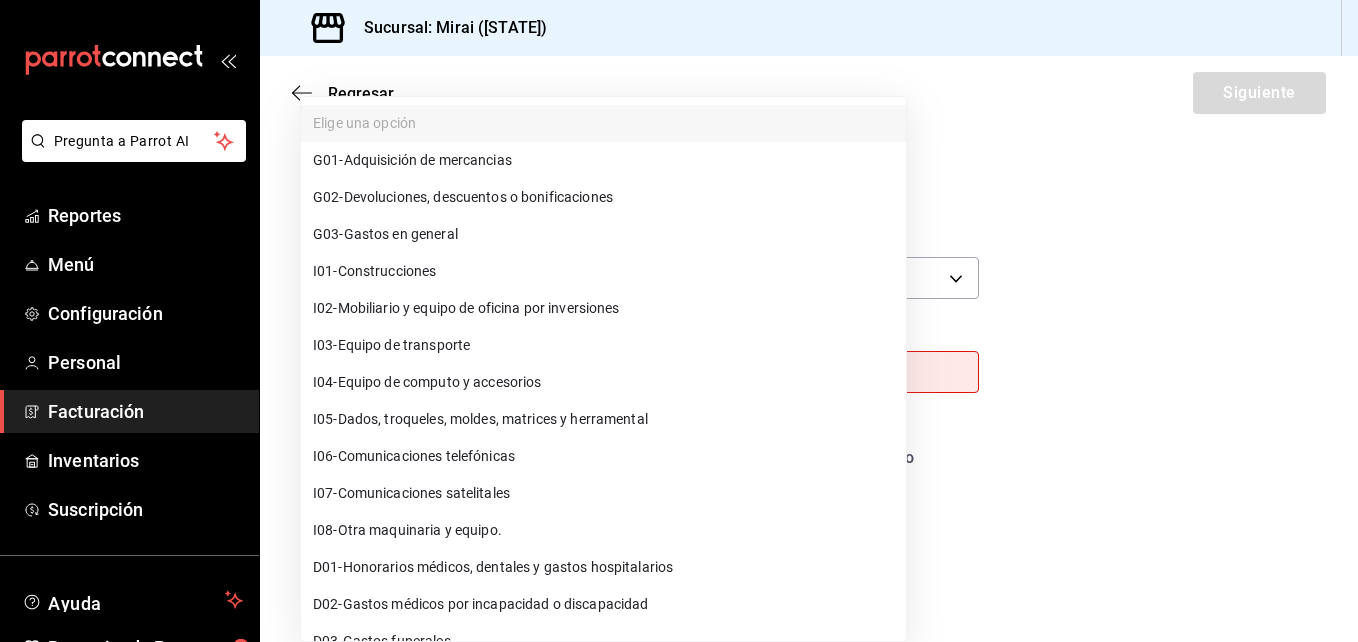 click on "G03  -  Gastos en general" at bounding box center [385, 234] 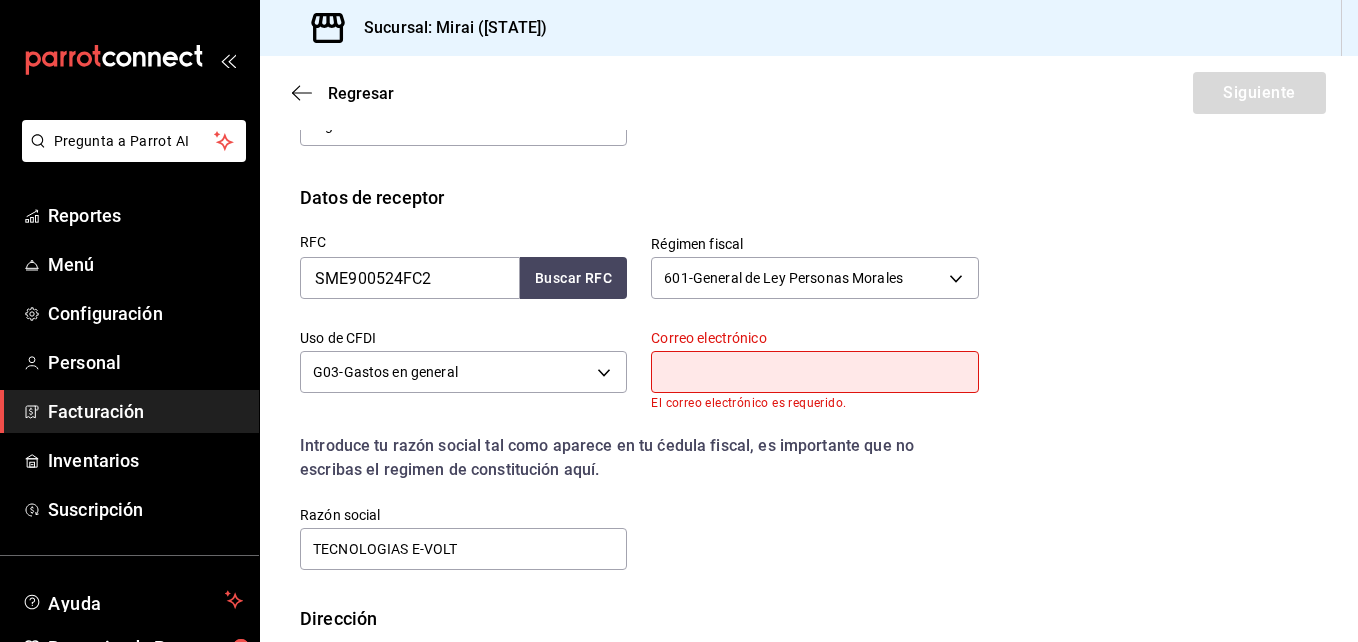 click at bounding box center (814, 372) 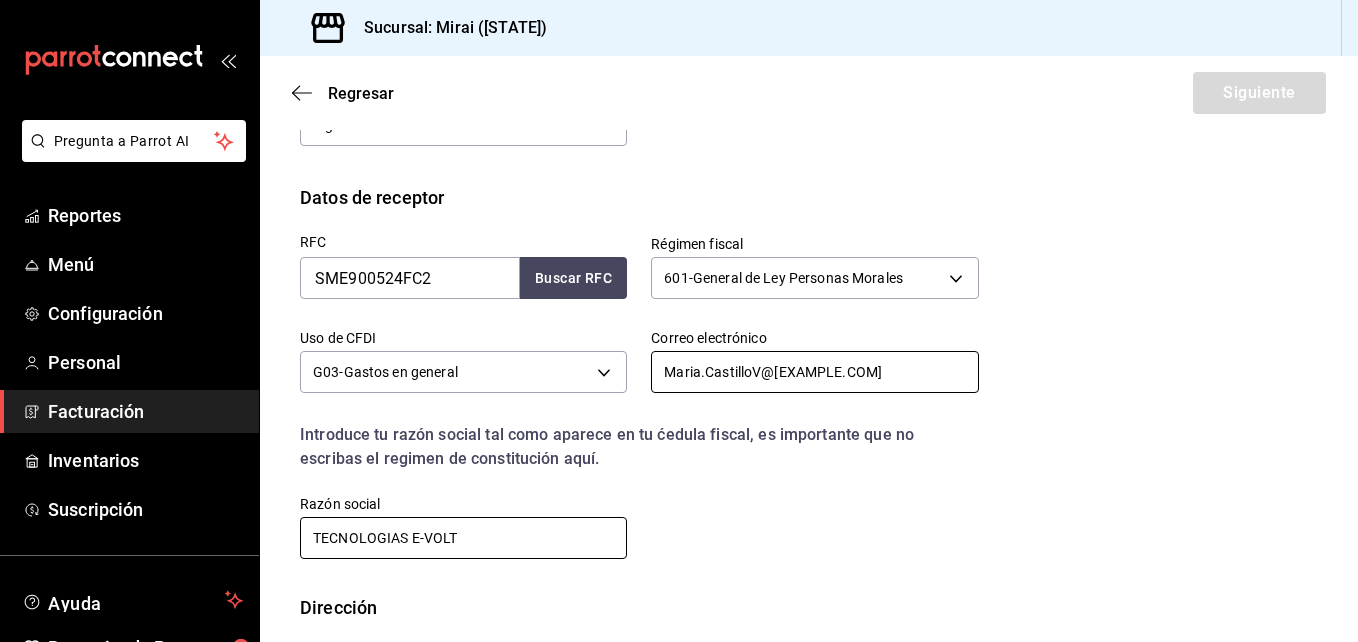 type on "Maria.CastilloV@[EXAMPLE.COM]" 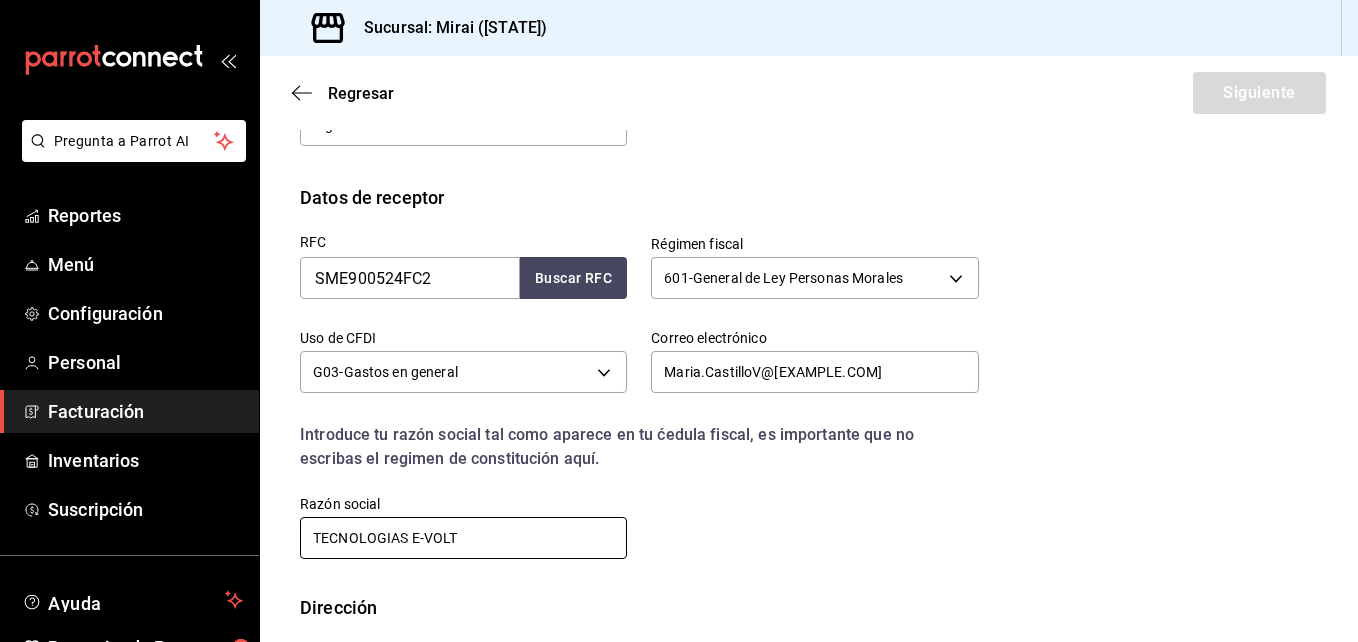 click on "TECNOLOGIAS E-VOLT" at bounding box center [463, 538] 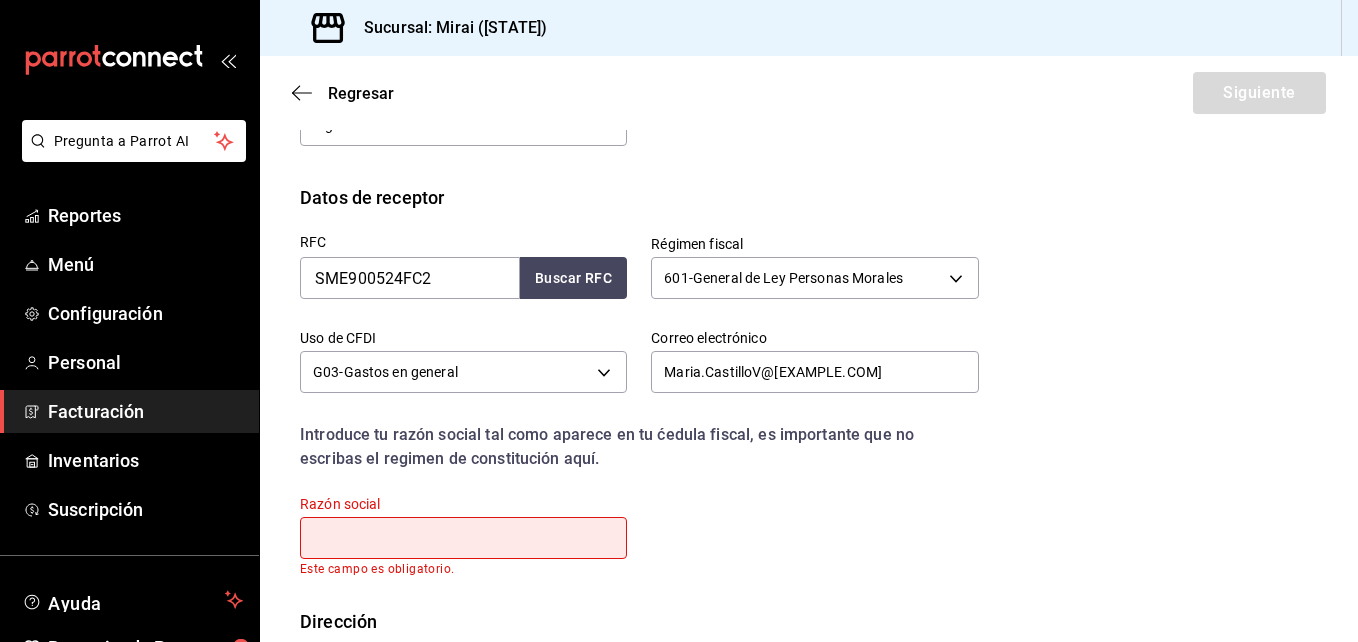 paste on "SGS DE MEXICO" 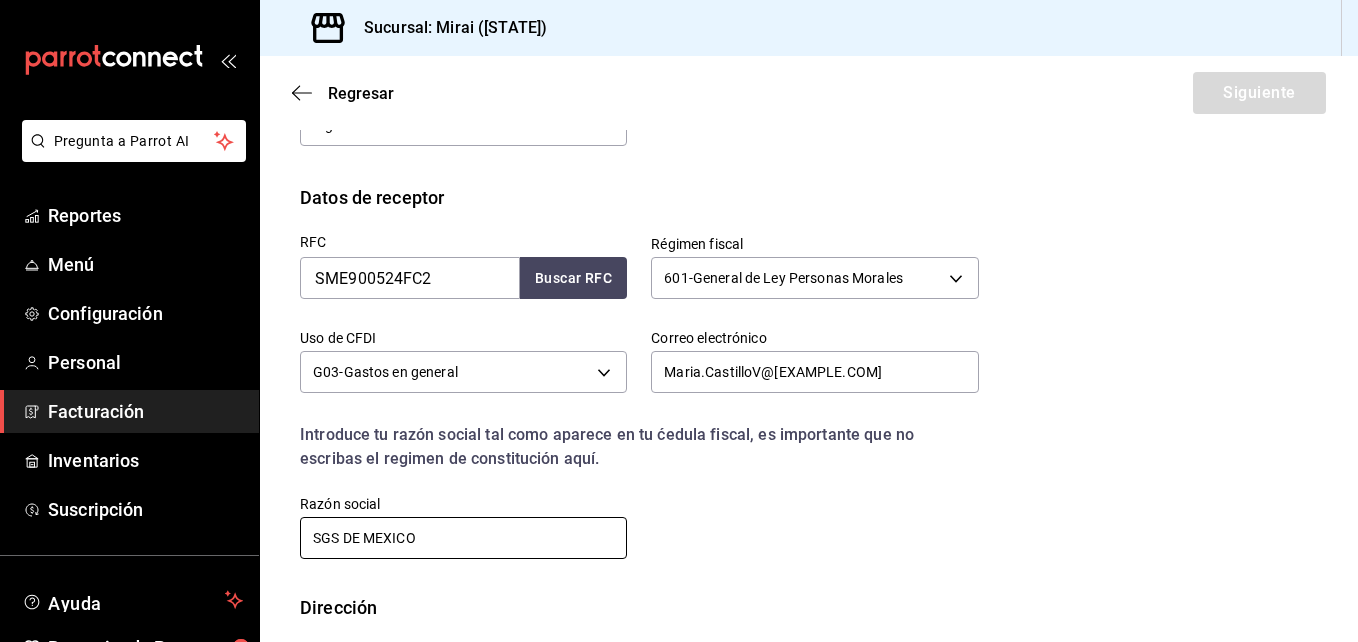 type on "SGS DE MEXICO" 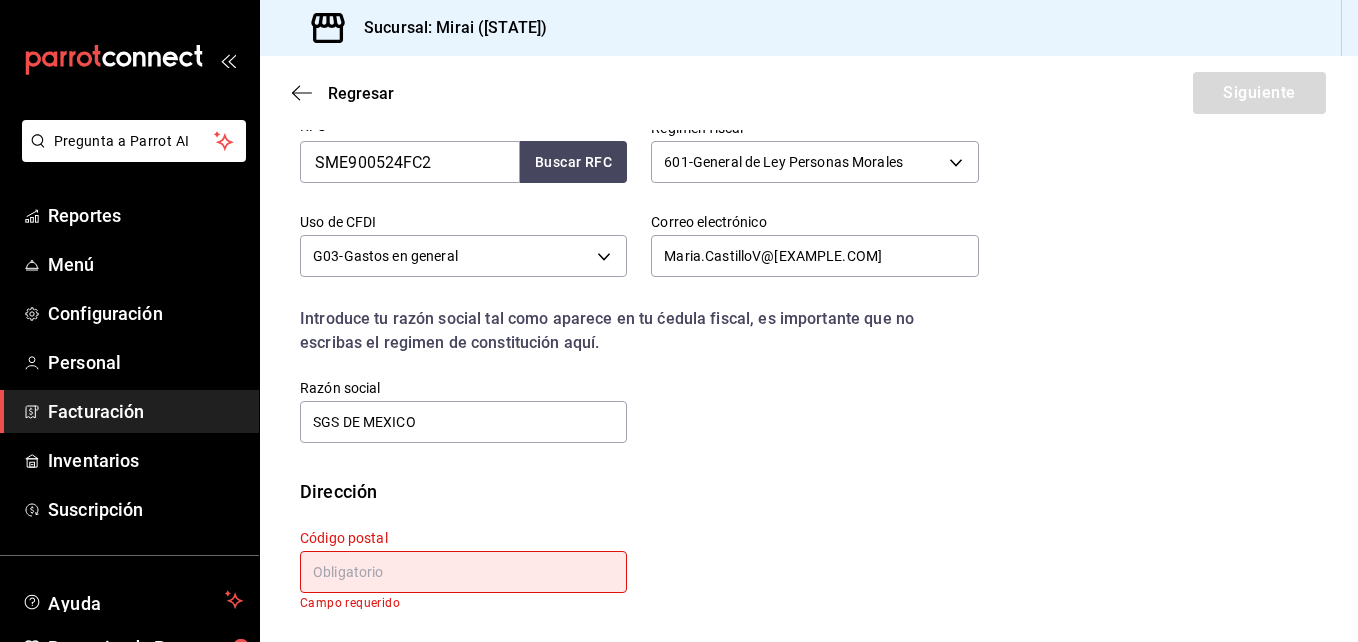 click at bounding box center [463, 572] 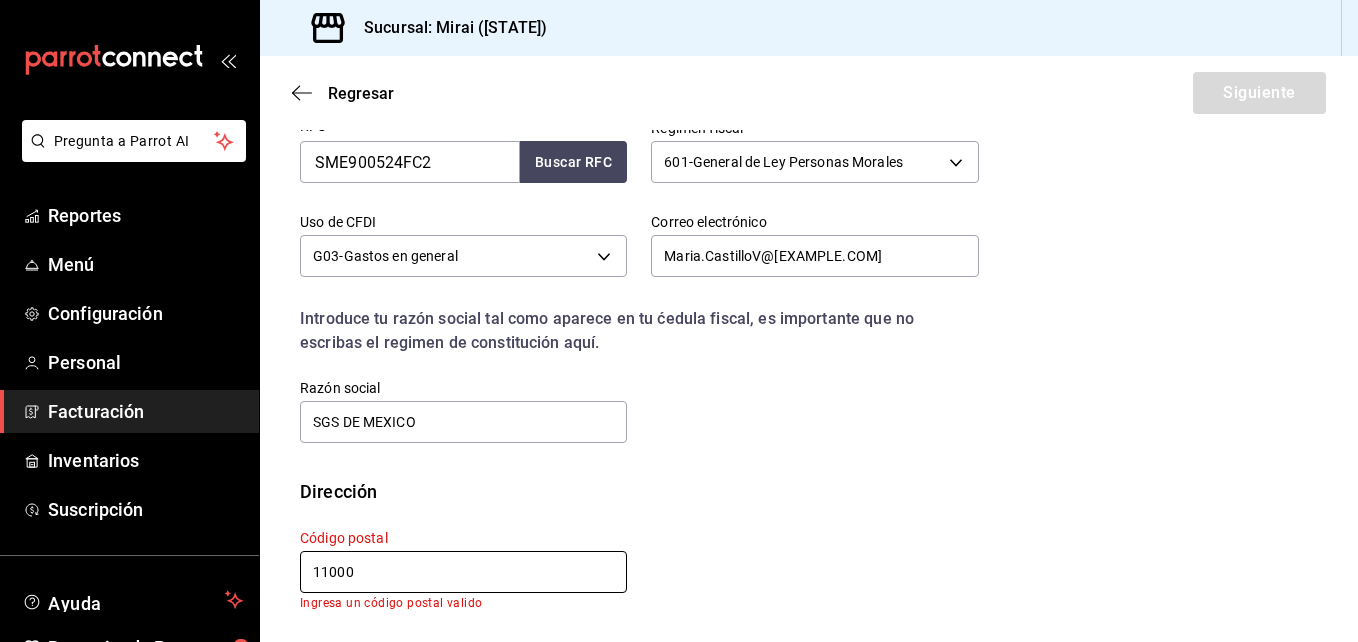 scroll, scrollTop: 478, scrollLeft: 0, axis: vertical 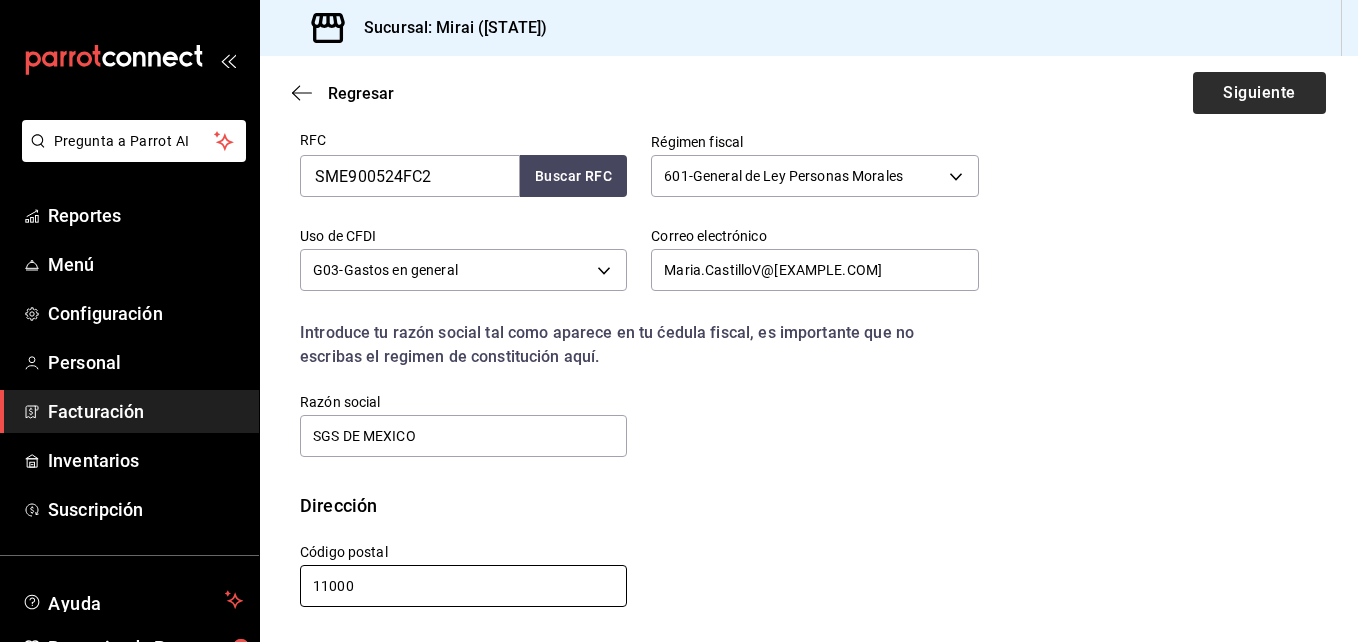 type on "11000" 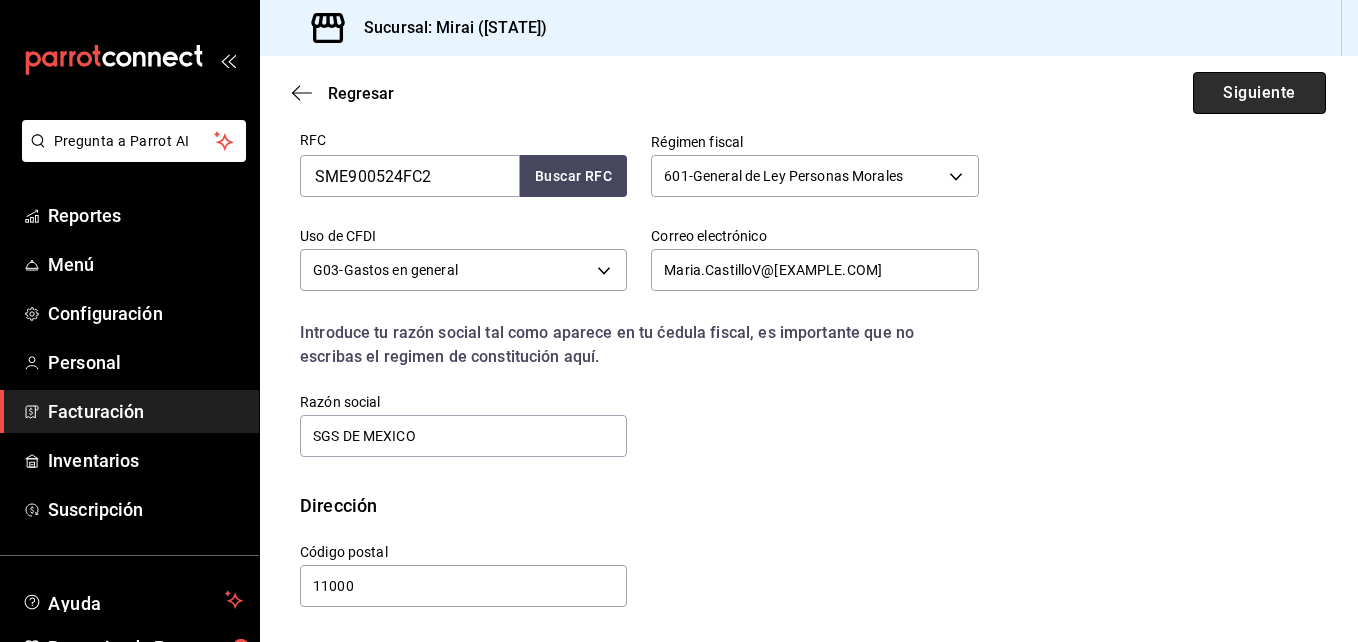 click on "Siguiente" at bounding box center [1259, 93] 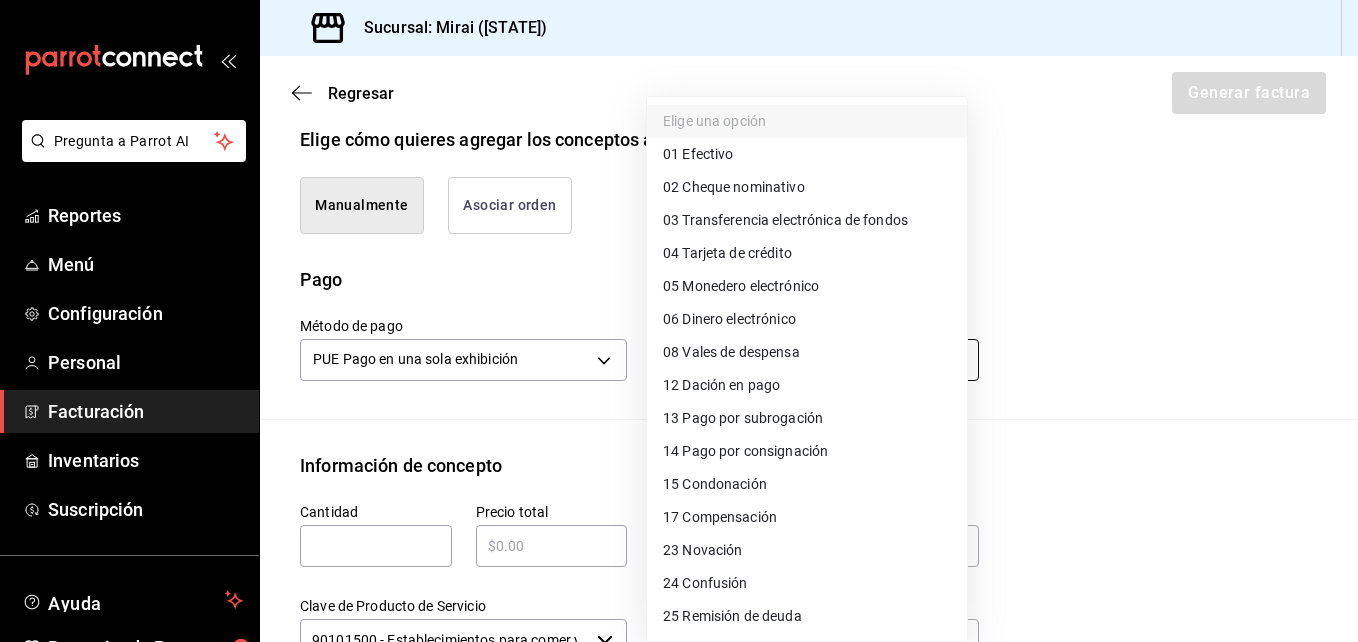 click on "Pregunta a Parrot AI Reportes   Menú   Configuración   Personal   Facturación   Inventarios   Suscripción   Ayuda Recomienda Parrot   [FIRST] [LAST]   Sugerir nueva función   Sucursal: Mirai ([STATE]) Regresar Generar factura Emisor Perfil fiscal MIRAI PASEO VILLALTA Tipo de comprobante Ingreso Receptor Nombre / Razón social SGS DE MEXICO RFC Receptor SME900524FC2 Régimen fiscal General de Ley Personas Morales Uso de CFDI G03: Gastos en general Correo electrónico Maria.CastilloV@[EXAMPLE.COM] Elige cómo quieres agregar los conceptos a tu factura Manualmente Asociar orden Pago Método de pago PUE   Pago en una sola exhibición PUE Forma de pago Elige una opción Información de concepto Cantidad ​ Precio total ​ Impuestos Elige una opción Clave de Producto de Servicio 90101500 - Establecimientos para comer y beber ​ Unidad E48 - Unidad de Servicio ​ Descripción Agregar IVA Total $0.00 IEPS Total $0.00 Subtotal $0.00 Total $0.00 Orden Cantidad Clave Unidad Monto Impuesto Subtotal Total Reportes   Menú" at bounding box center [679, 321] 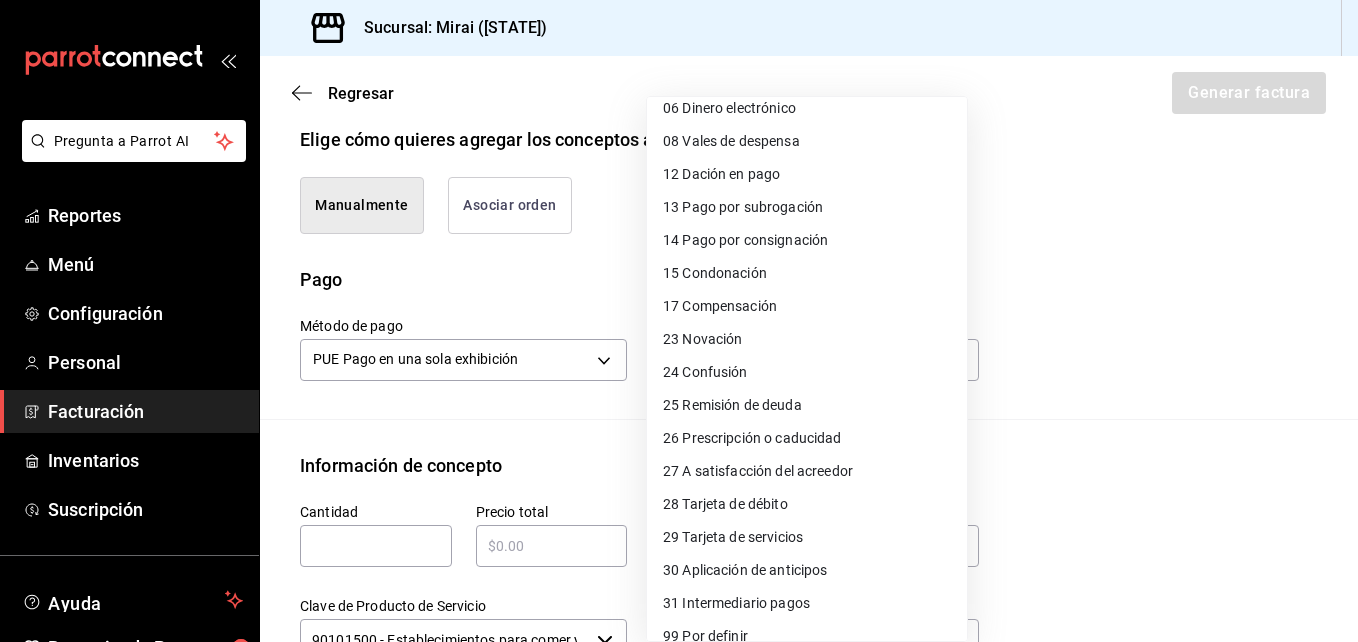 scroll, scrollTop: 231, scrollLeft: 0, axis: vertical 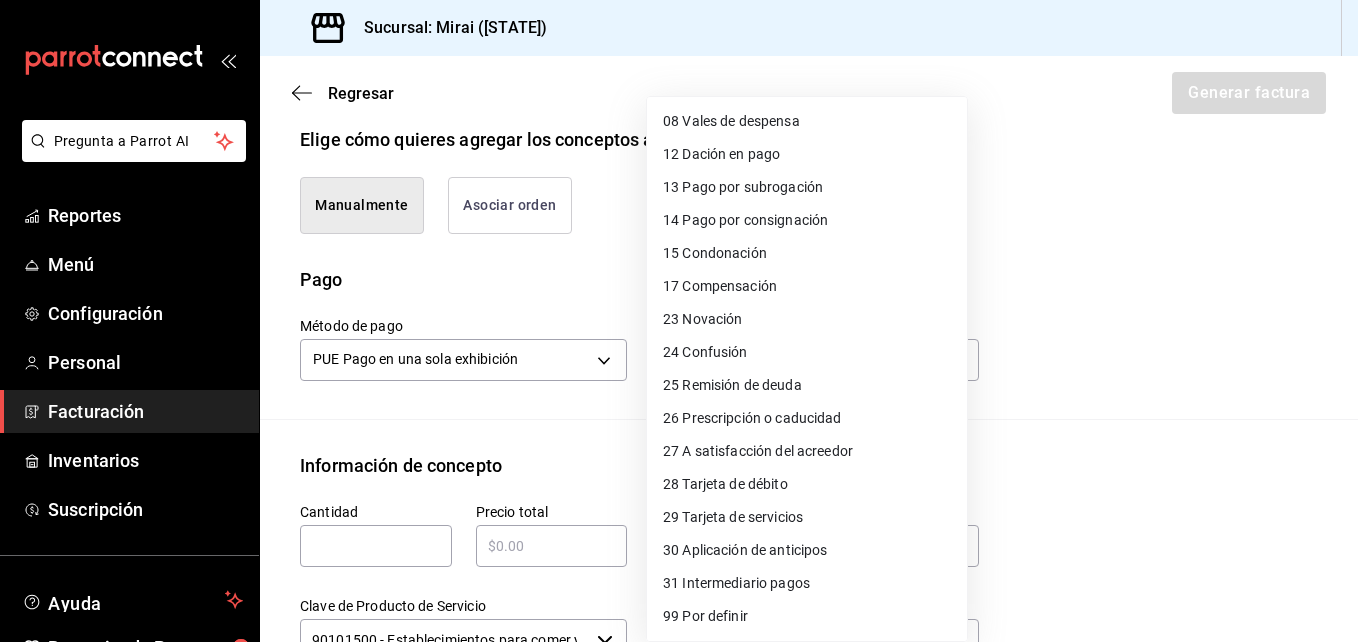 click on "28   Tarjeta de débito" at bounding box center [807, 484] 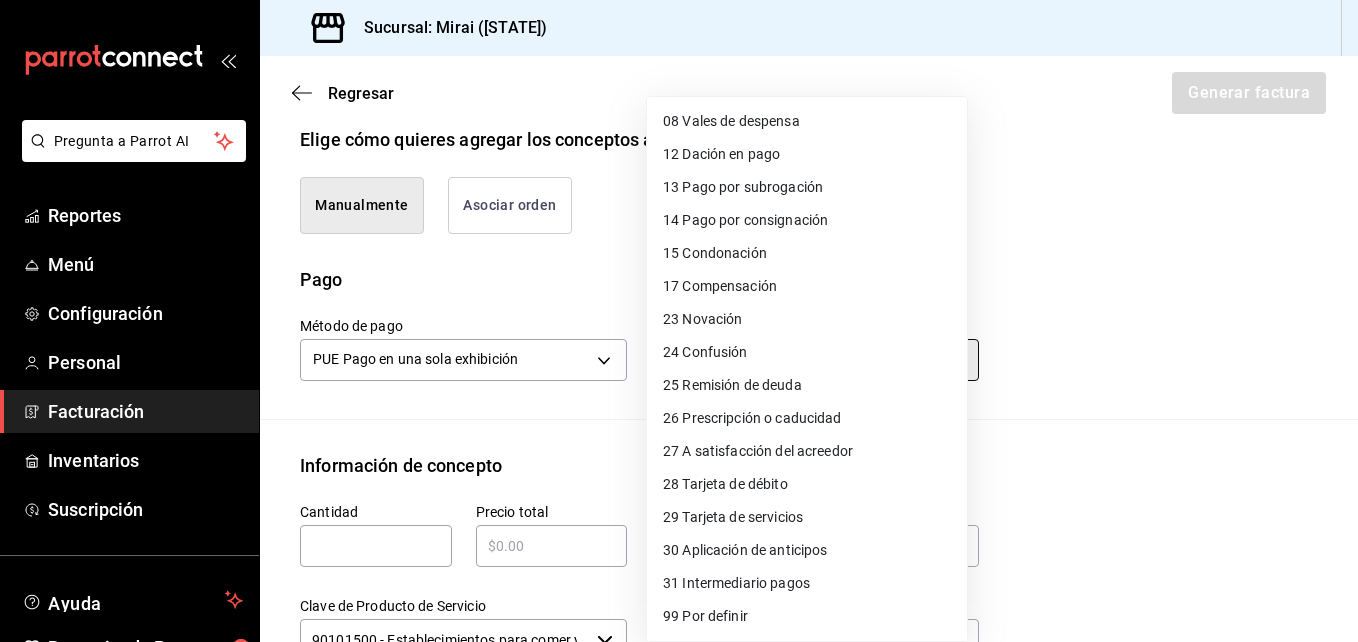 type on "28" 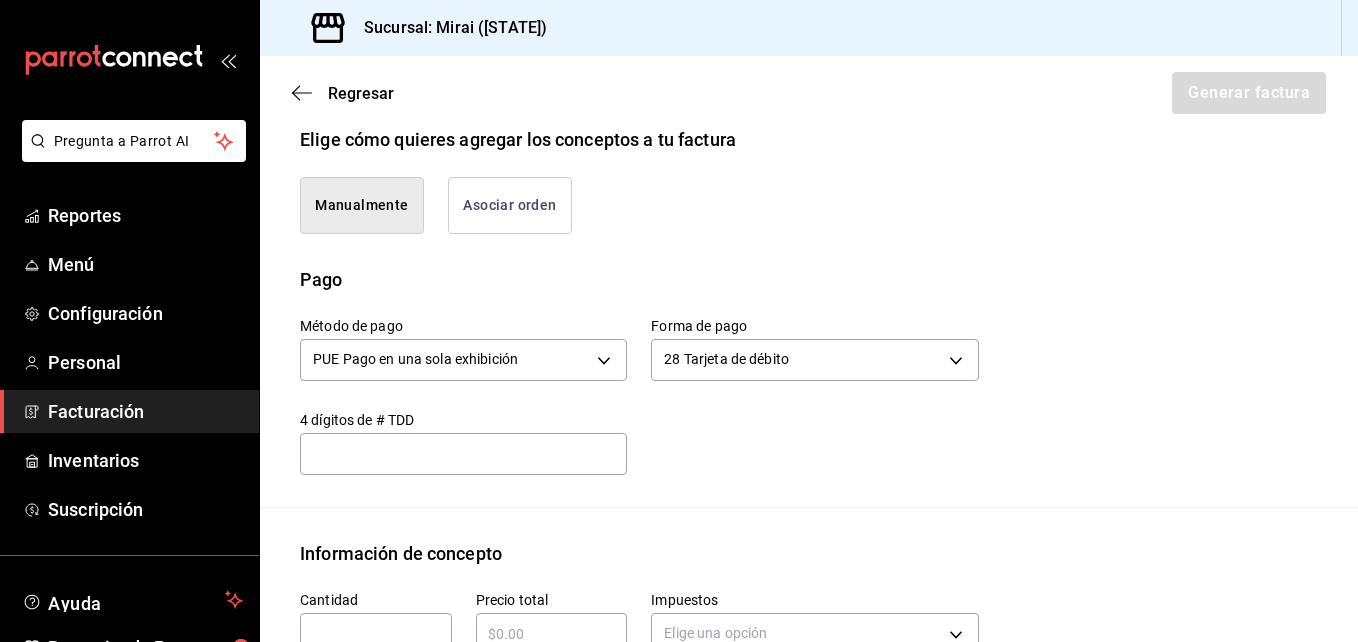 click on "​" at bounding box center (463, 454) 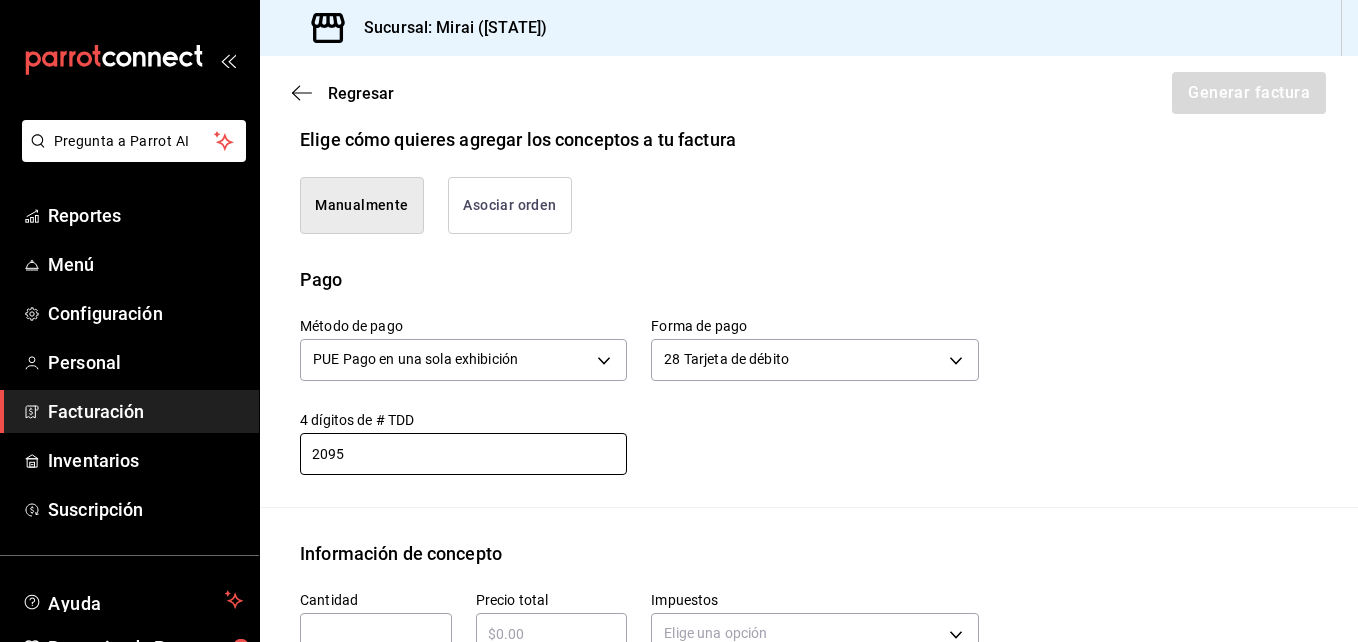 type on "2095" 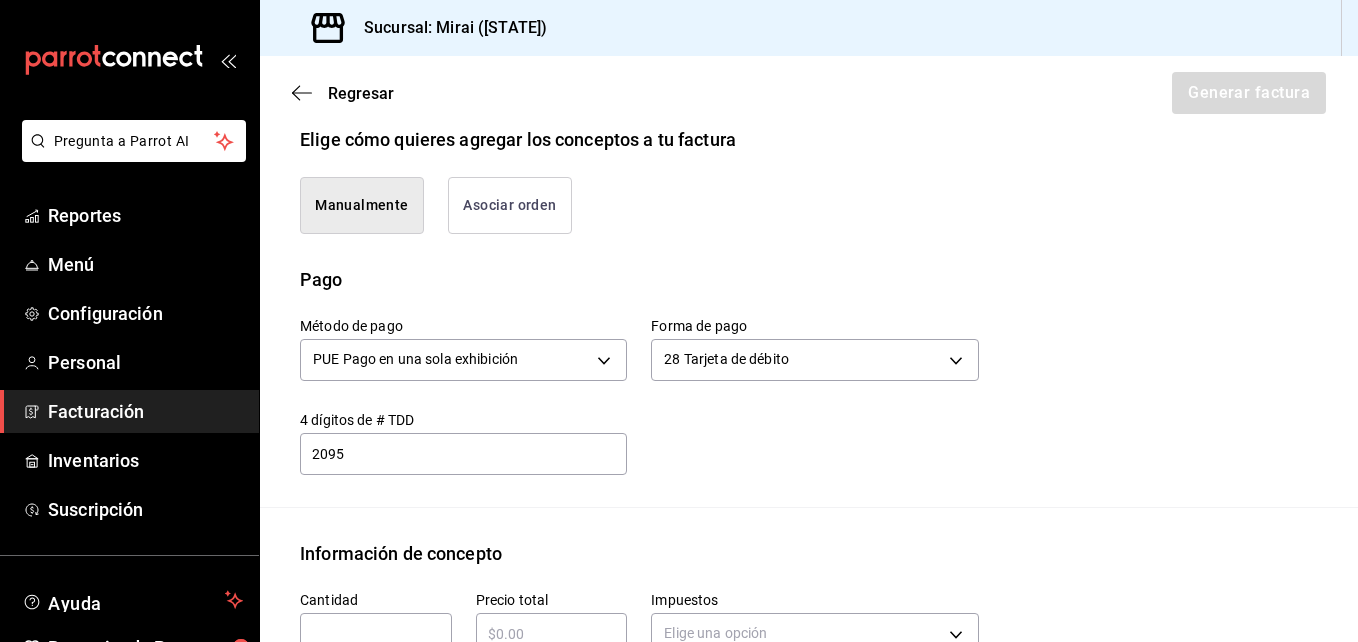 type on "1" 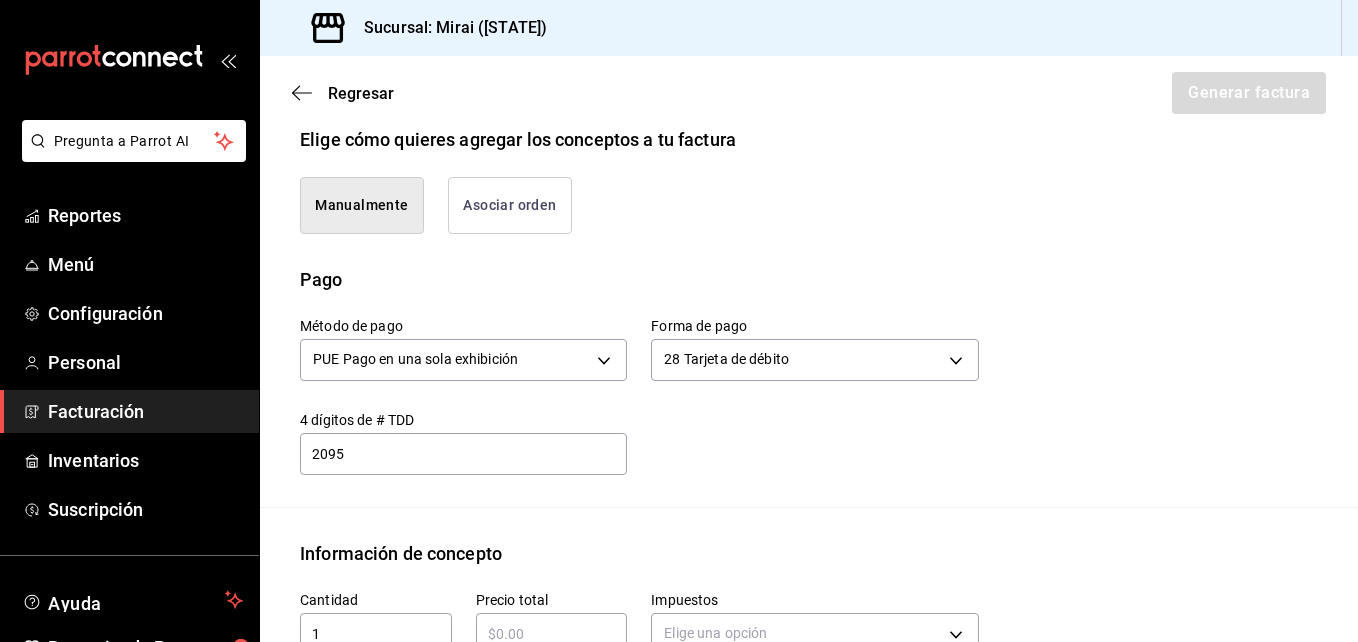 click at bounding box center [552, 634] 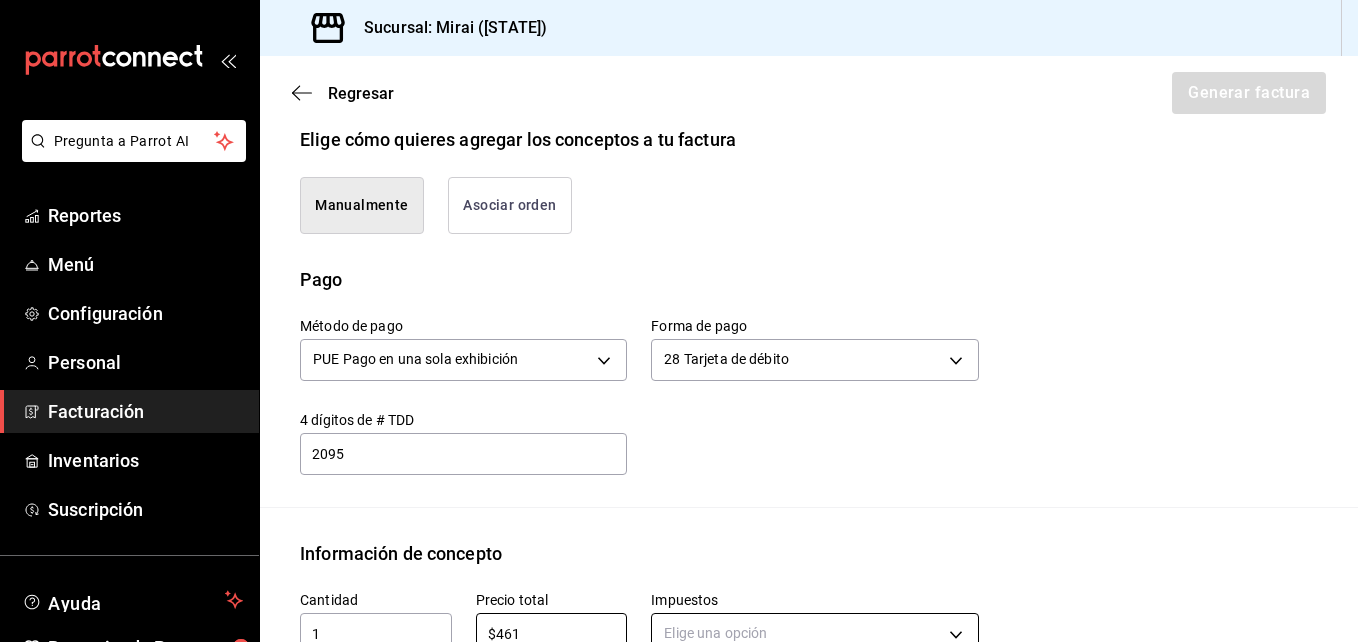 type on "$461" 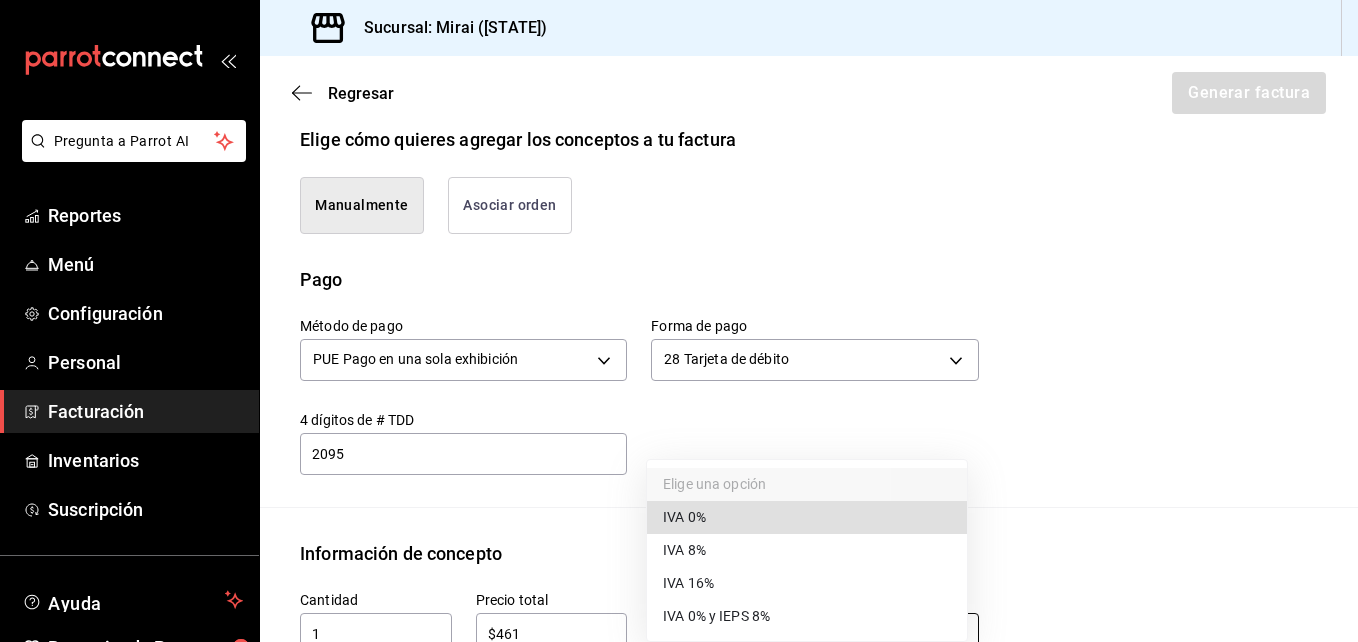 scroll, scrollTop: 490, scrollLeft: 0, axis: vertical 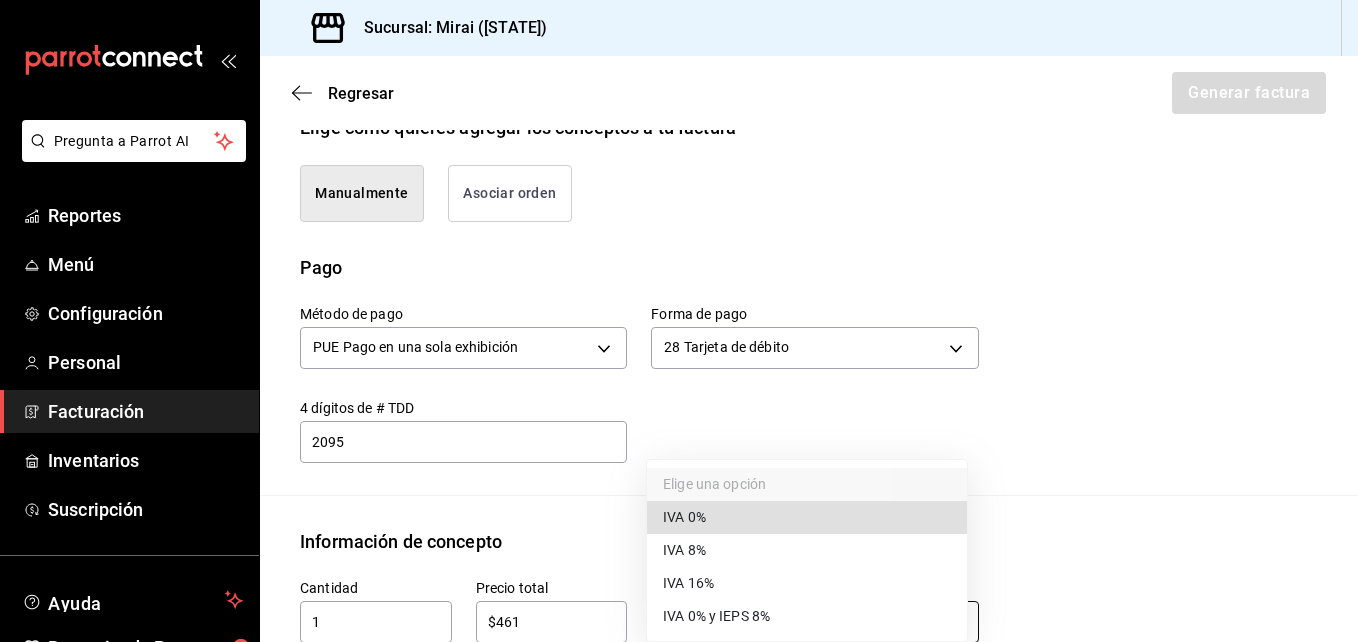 click on "Pregunta a Parrot AI Reportes   Menú   Configuración   Personal   Facturación   Inventarios   Suscripción   Ayuda Recomienda Parrot   [FIRST] [LAST]   Sugerir nueva función   Sucursal: Mirai ([STATE]) Regresar Generar factura Emisor Perfil fiscal MIRAI PASEO VILLALTA Tipo de comprobante Ingreso Receptor Nombre / Razón social SGS DE MEXICO RFC Receptor SME900524FC2 Régimen fiscal General de Ley Personas Morales Uso de CFDI G03: Gastos en general Correo electrónico Maria.CastilloV@[EXAMPLE.COM] Elige cómo quieres agregar los conceptos a tu factura Manualmente Asociar orden Pago Método de pago PUE   Pago en una sola exhibición PUE Forma de pago 28   Tarjeta de débito 28 4 dígitos de # TDD 2095 ​ Información de concepto Cantidad 1 ​ Precio total $461 ​ Impuestos Elige una opción Clave de Producto de Servicio 90101500 - Establecimientos para comer y beber ​ Unidad E48 - Unidad de Servicio ​ Descripción Agregar IVA Total $0.00 IEPS Total $0.00 Subtotal $0.00 Total $0.00 Orden Cantidad Clave" at bounding box center [679, 321] 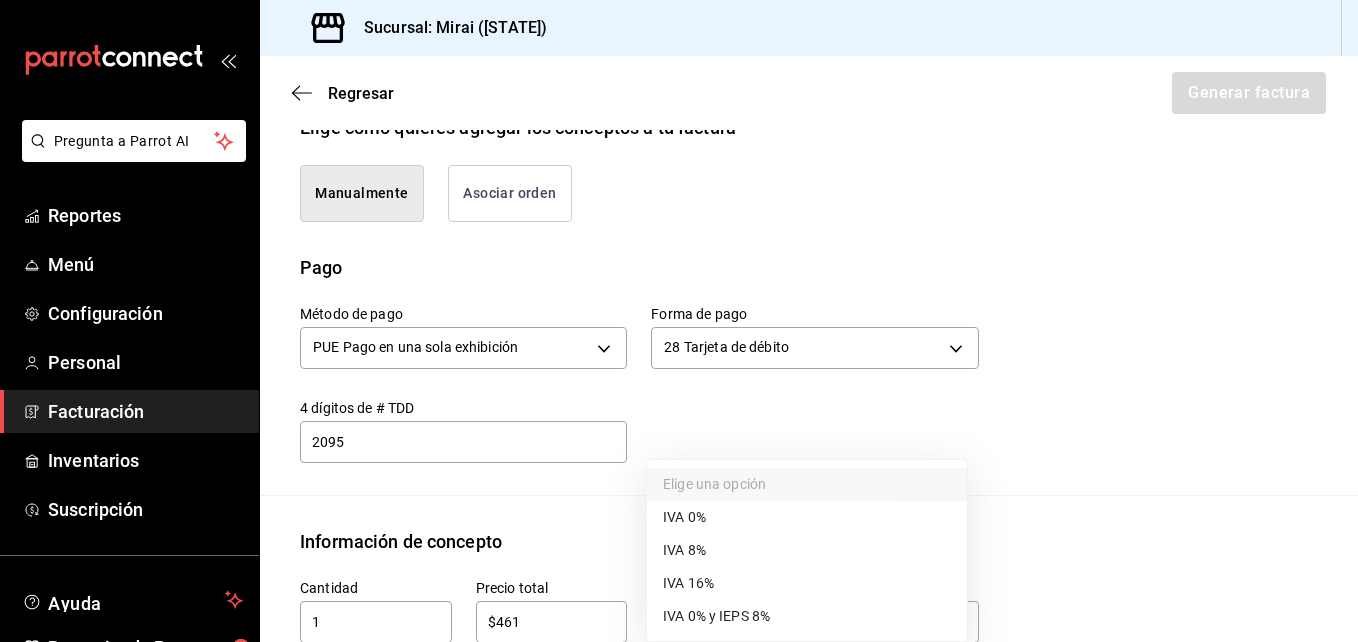 click on "IVA 16%" at bounding box center (688, 583) 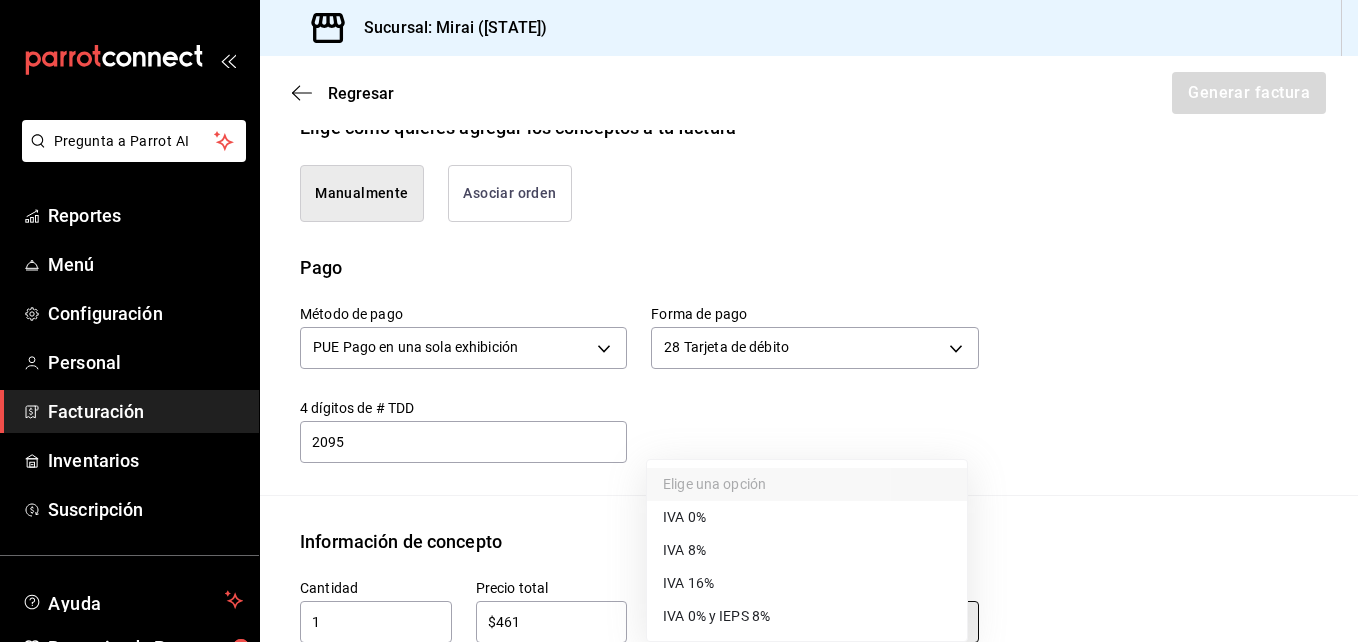 type on "IVA_16" 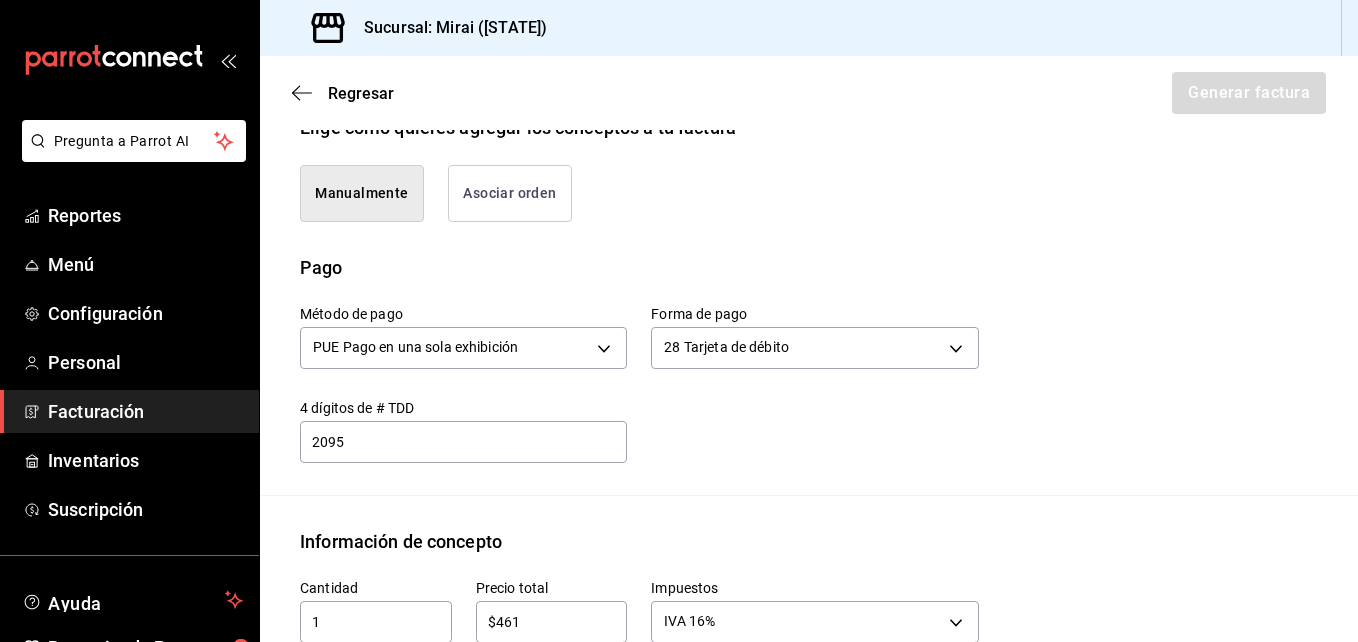 click on "Manualmente Asociar orden" at bounding box center [809, 197] 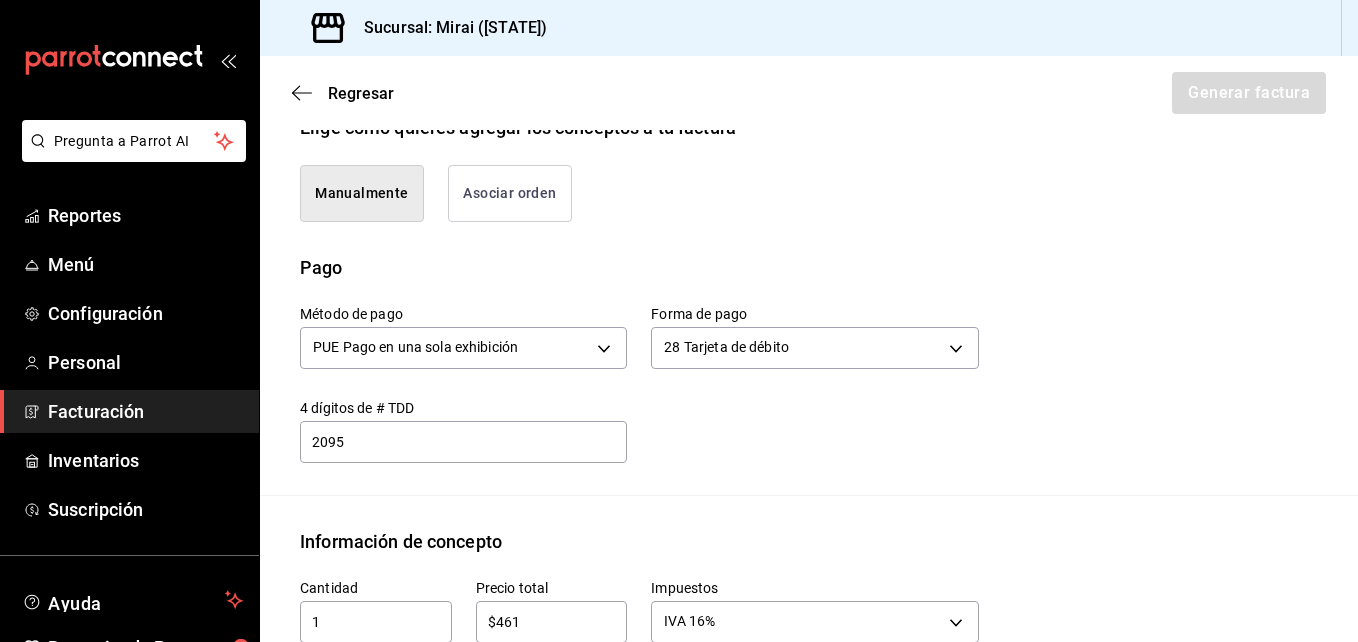scroll, scrollTop: 1002, scrollLeft: 0, axis: vertical 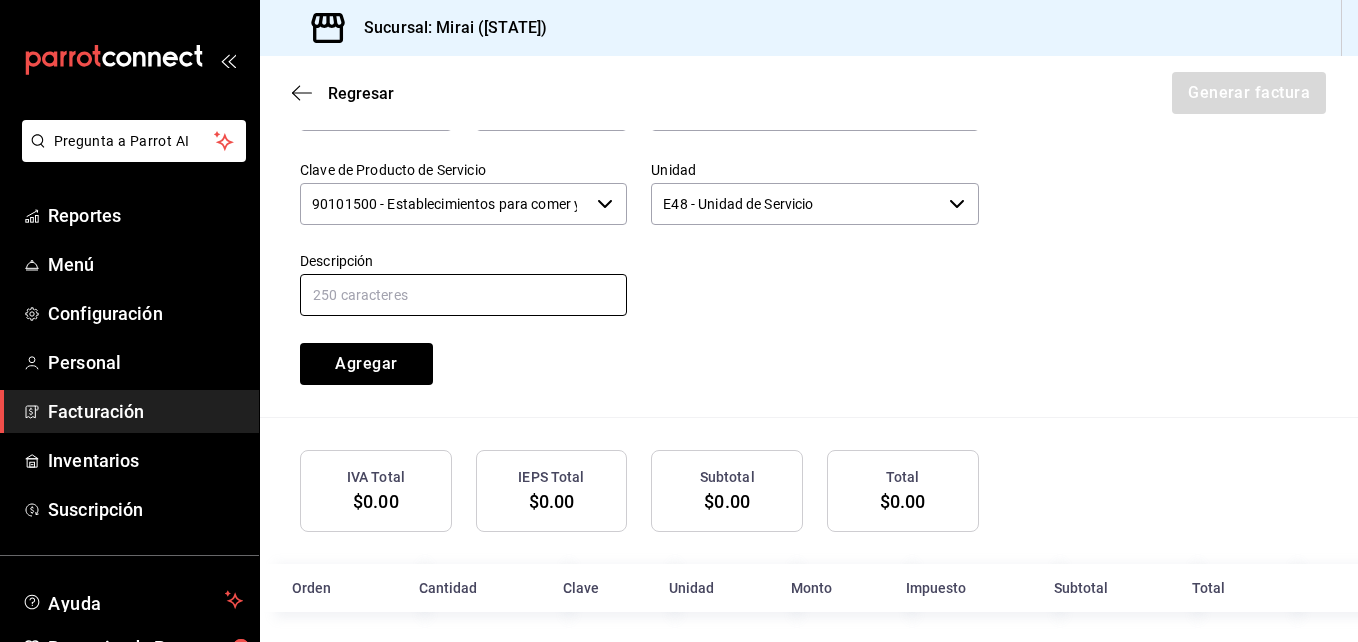 click at bounding box center [463, 295] 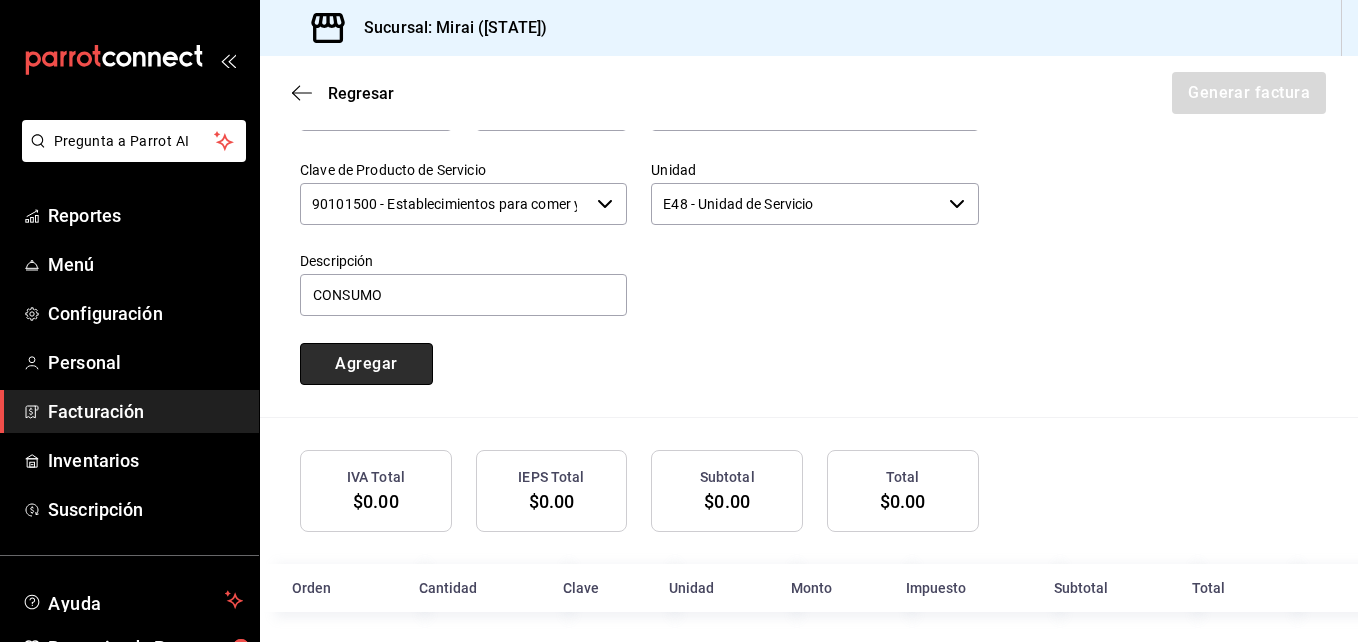 click on "Agregar" at bounding box center (366, 364) 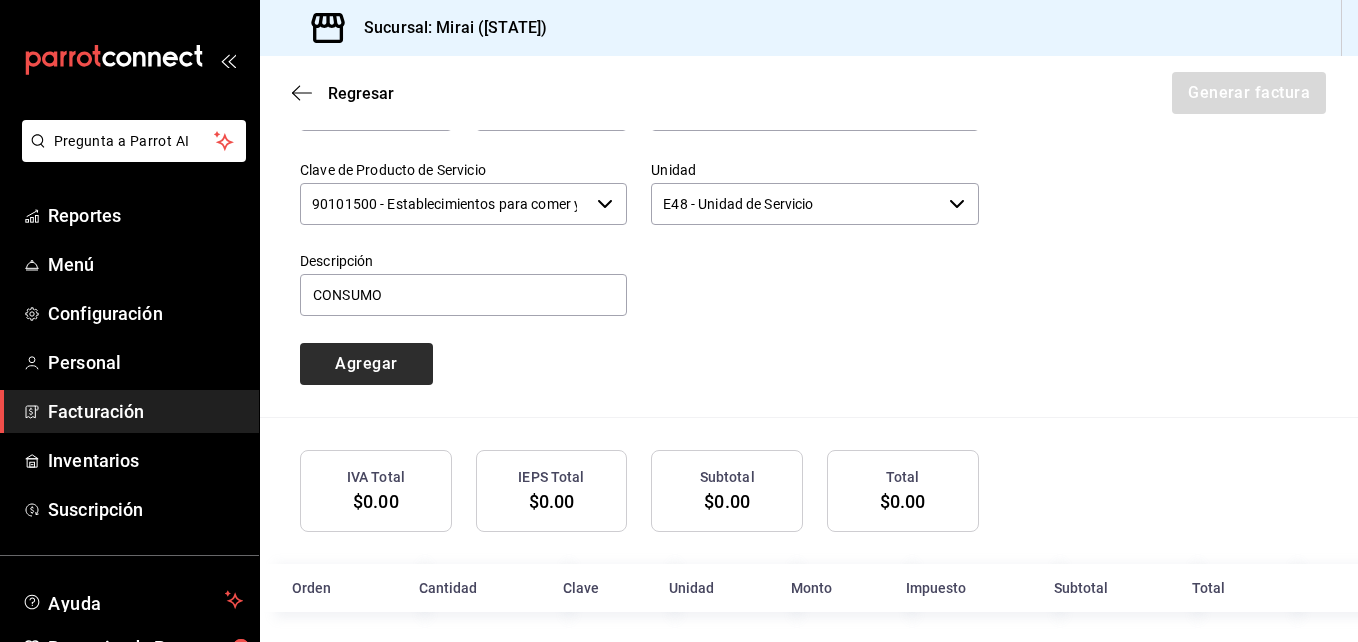 type 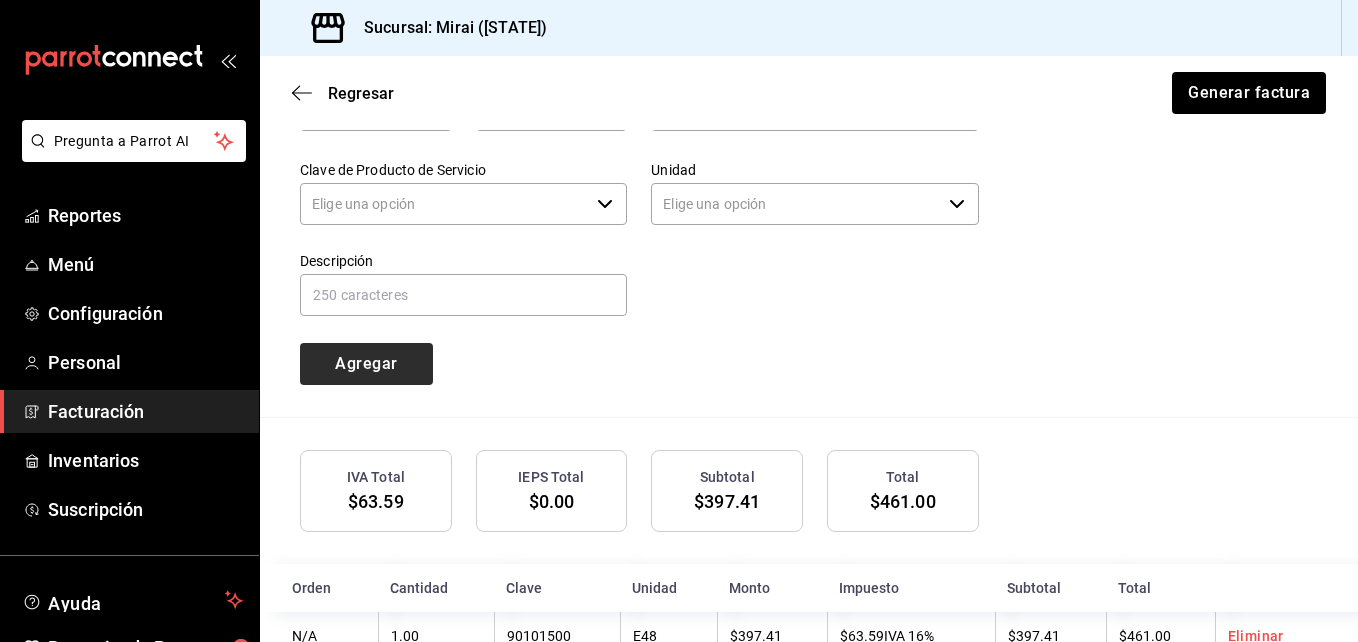 type on "90101500 - Establecimientos para comer y beber" 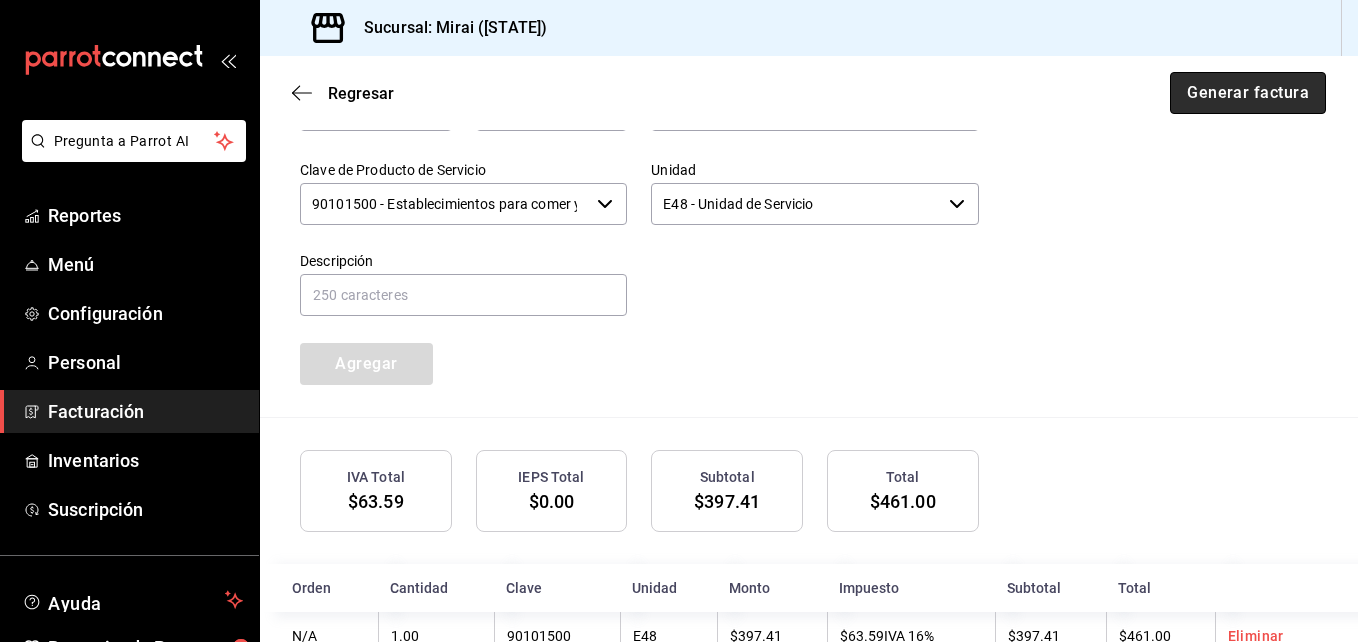 click on "Generar factura" at bounding box center [1248, 93] 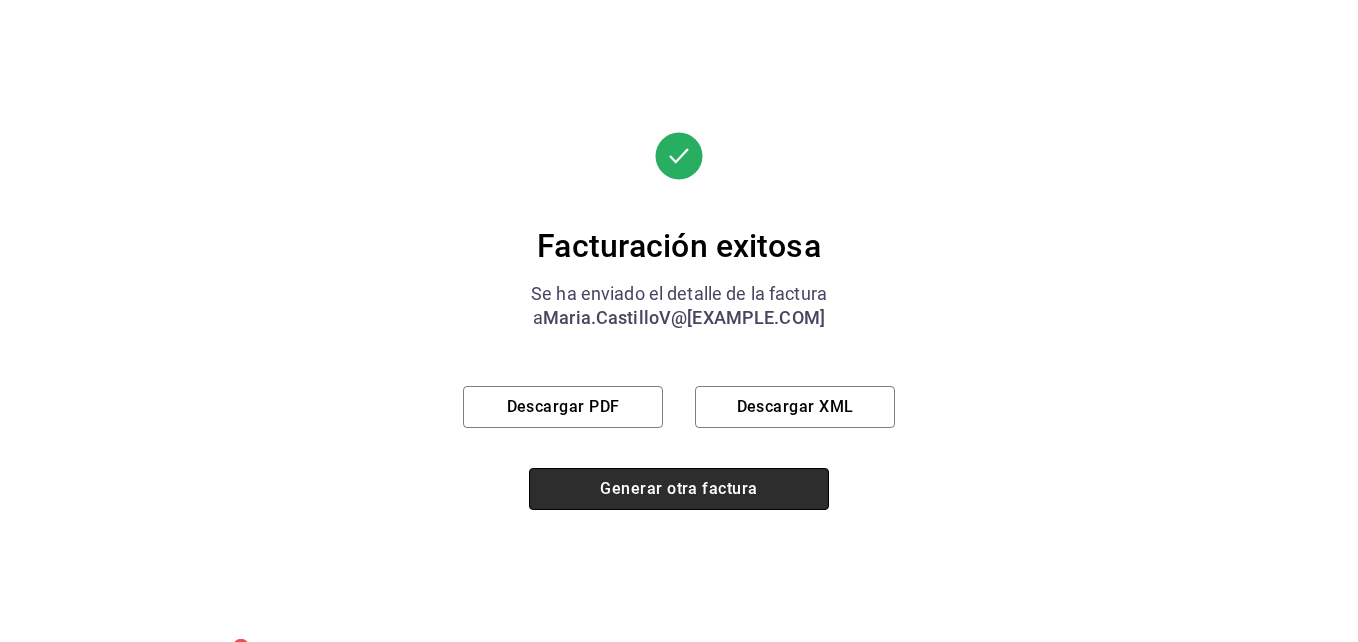 click on "Generar otra factura" at bounding box center [679, 489] 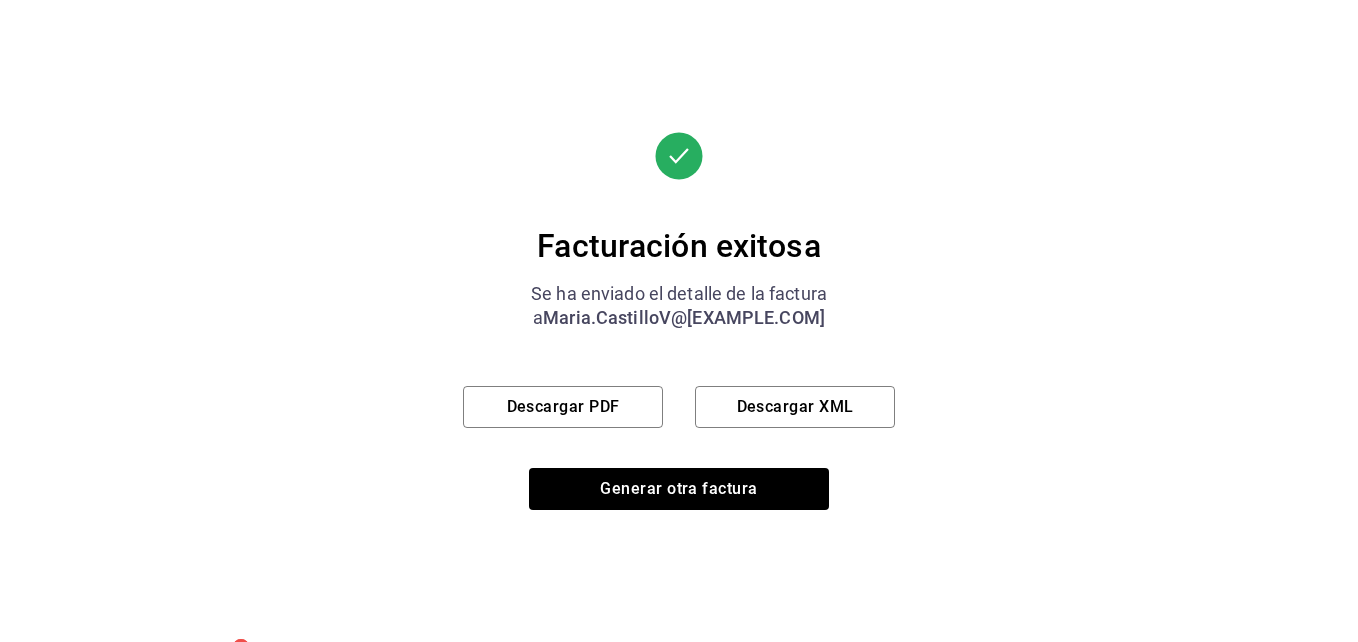 scroll, scrollTop: 315, scrollLeft: 0, axis: vertical 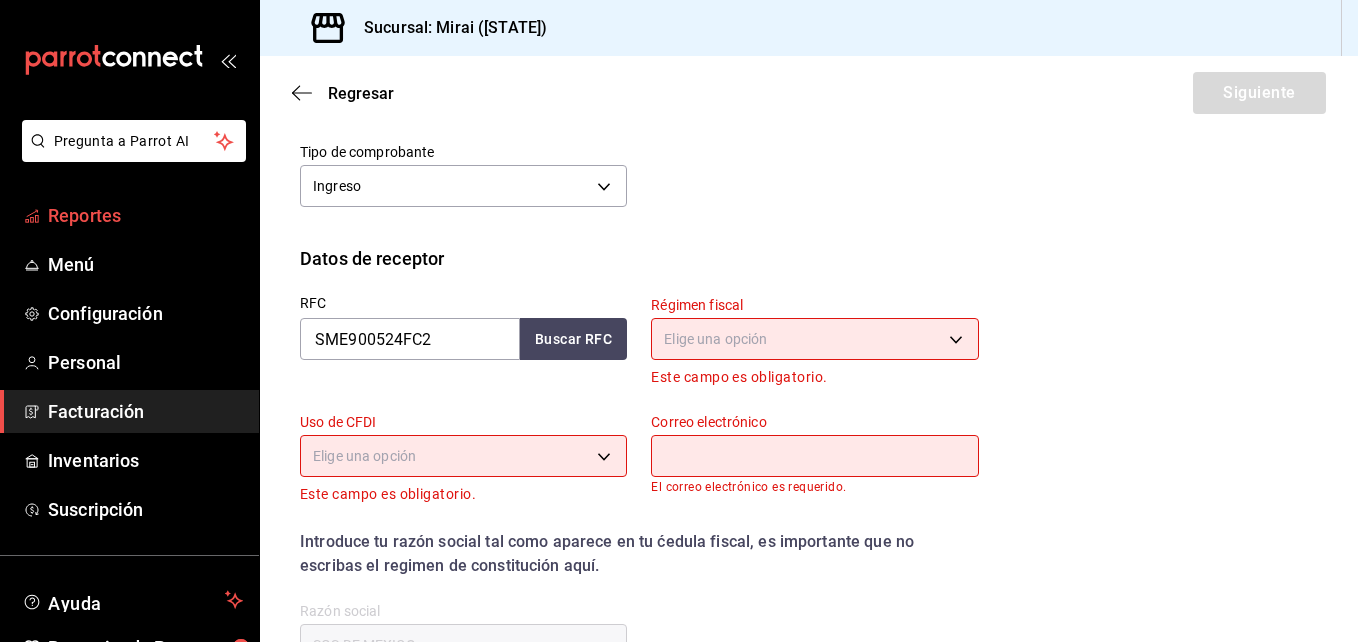 click on "Reportes" at bounding box center [145, 215] 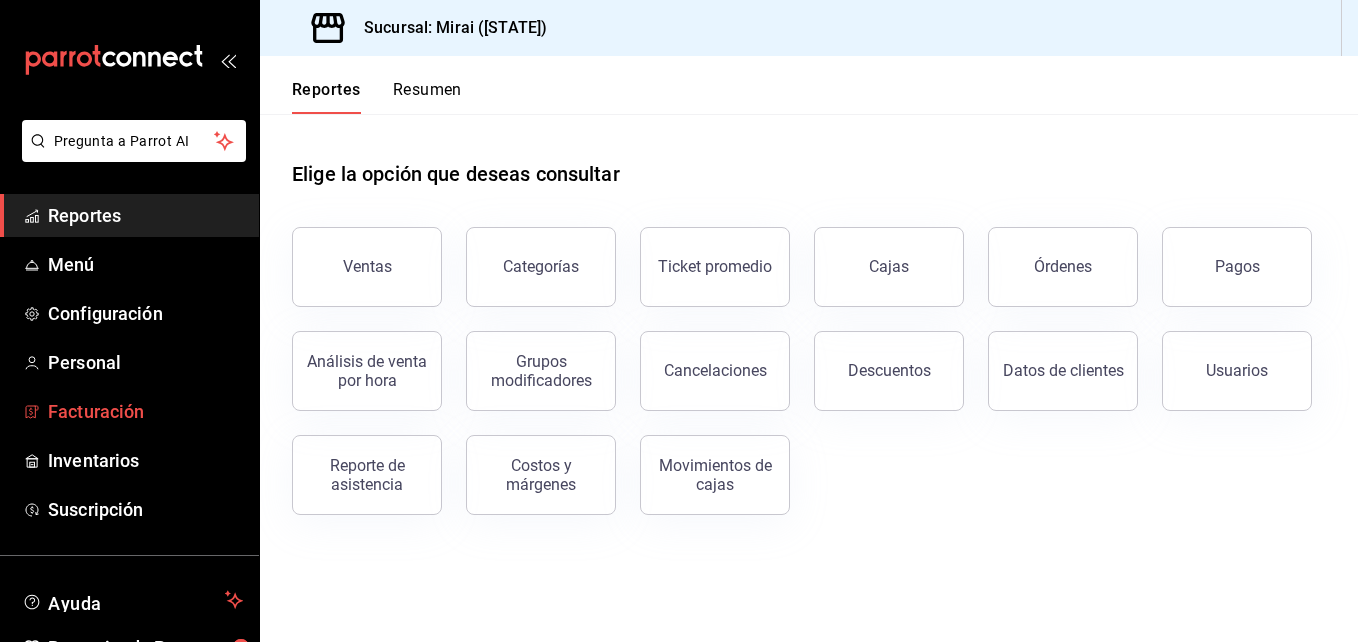 click on "Facturación" at bounding box center (145, 411) 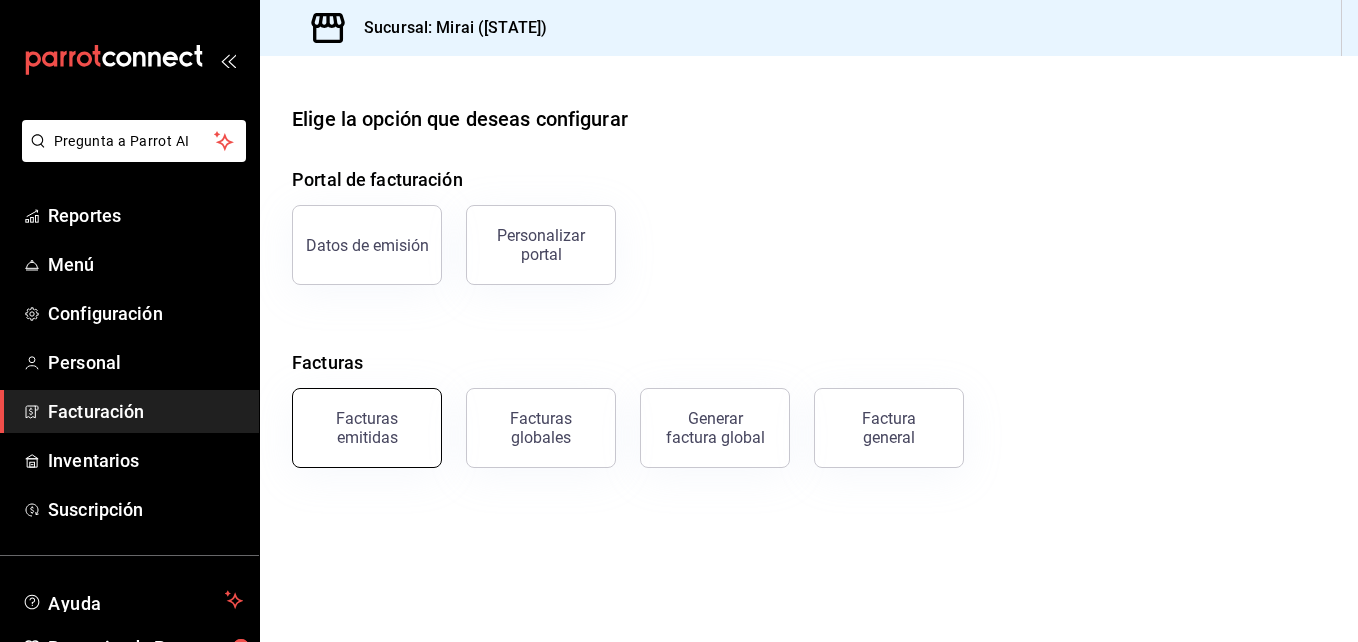 click on "Facturas emitidas" at bounding box center [367, 428] 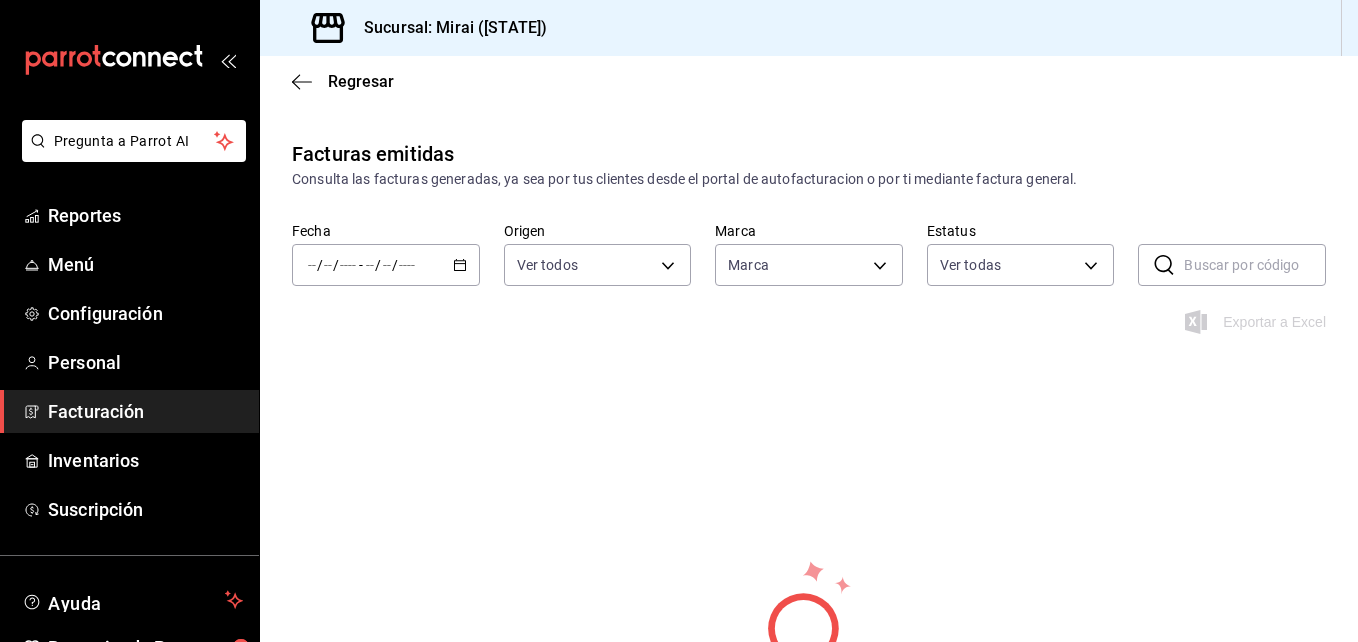 type on "183a807c-22b5-455a-989e-9c50dfc5d7ed" 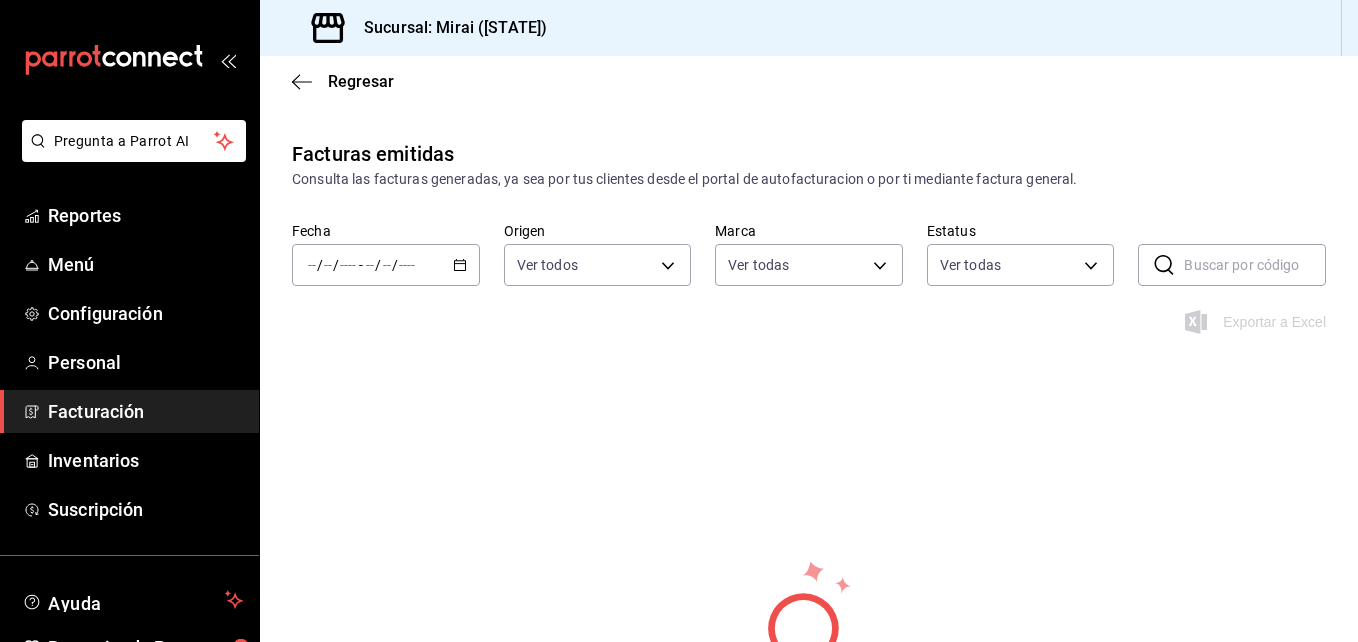 click on "/ / - / /" at bounding box center [386, 265] 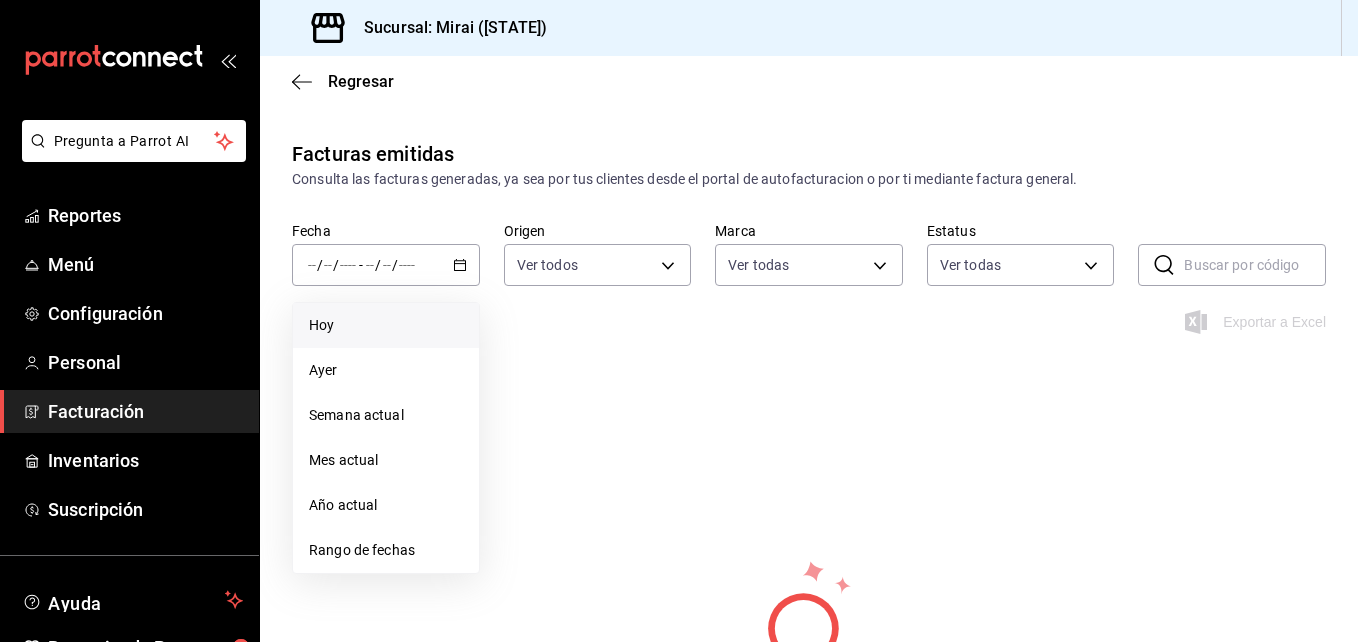 click on "Hoy" at bounding box center [386, 325] 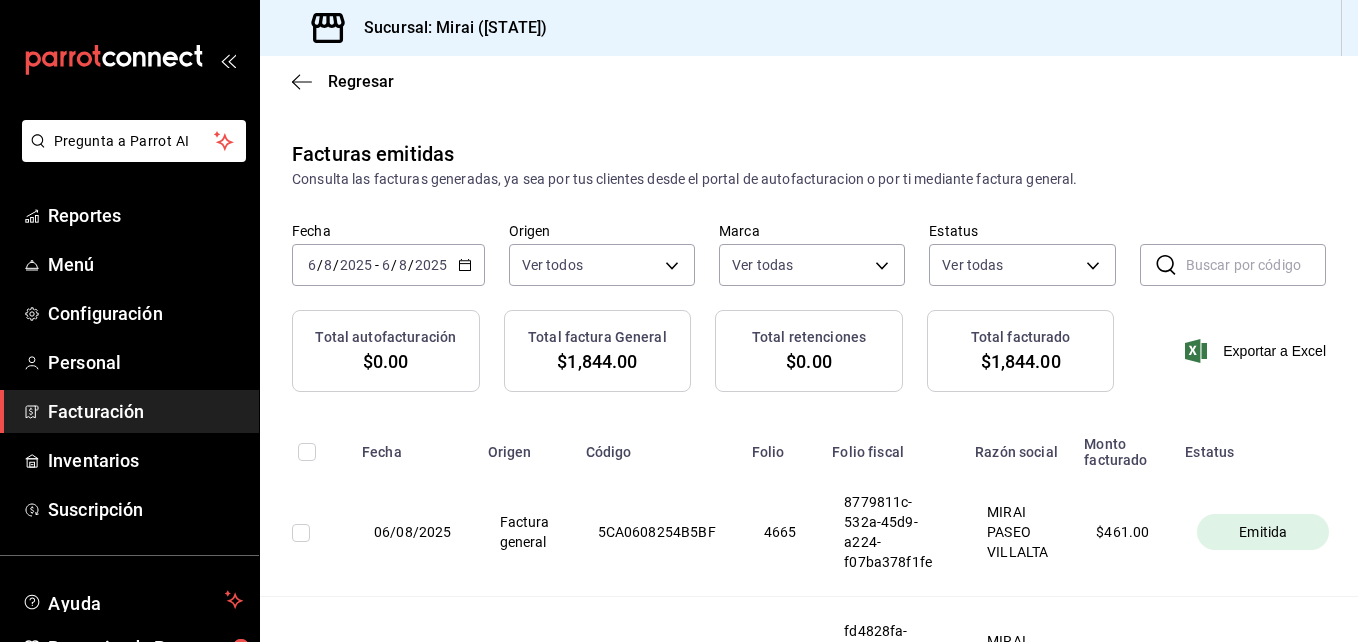 scroll, scrollTop: 470, scrollLeft: 0, axis: vertical 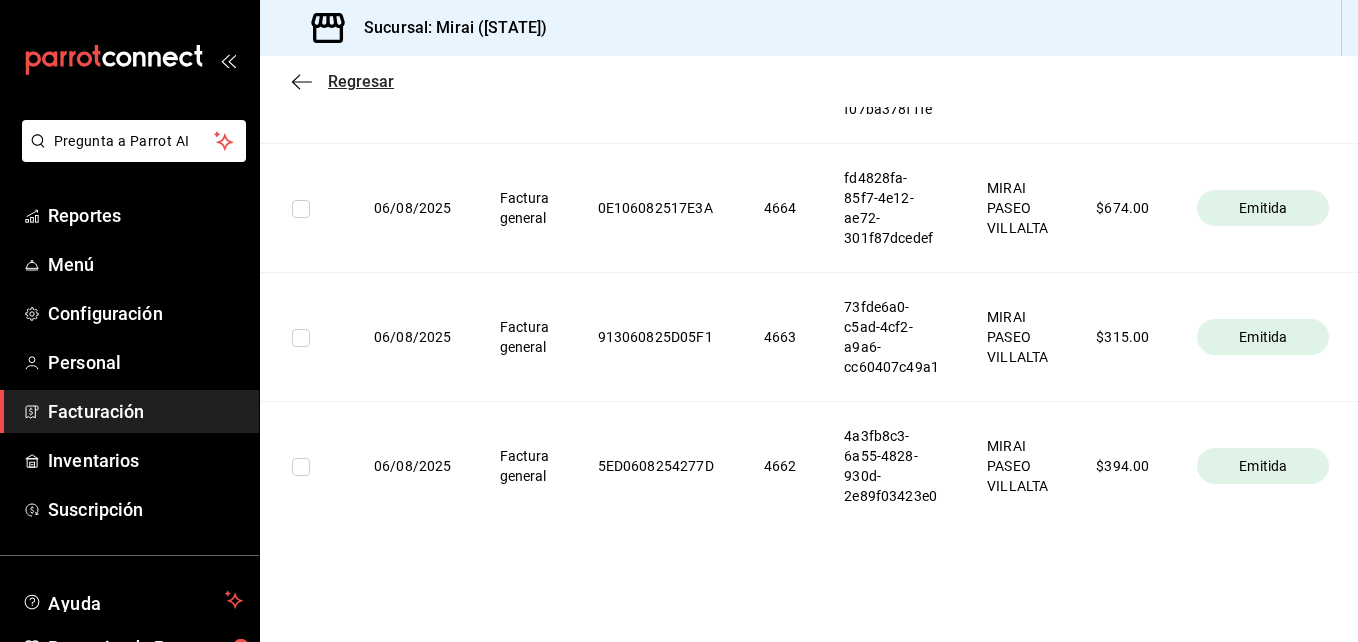 click 